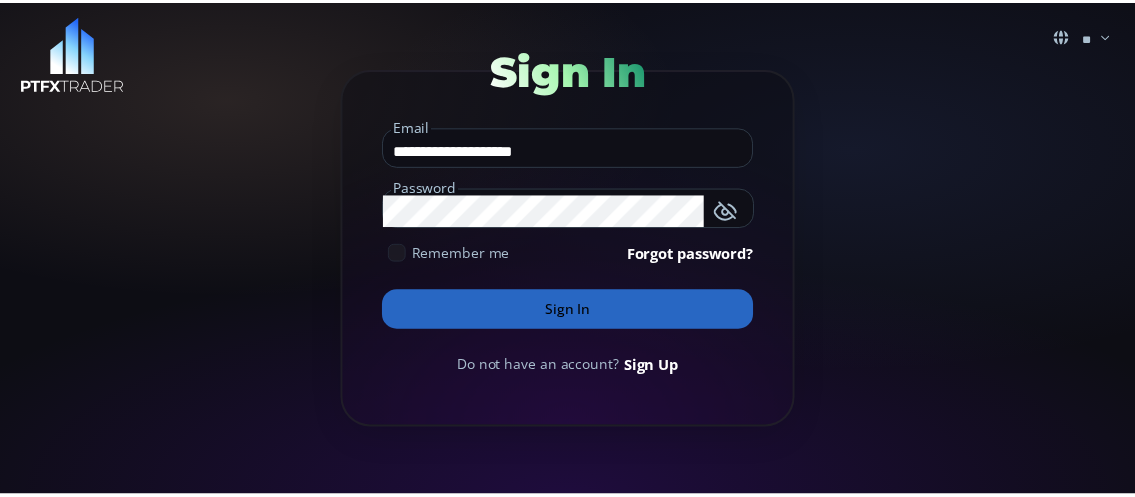 scroll, scrollTop: 0, scrollLeft: 0, axis: both 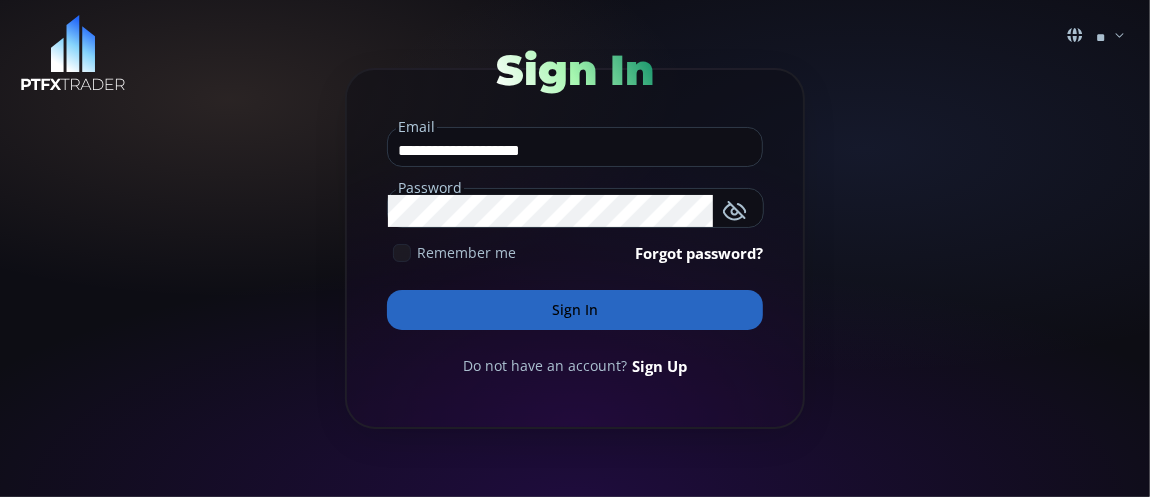 click on "Sign In" at bounding box center (575, 310) 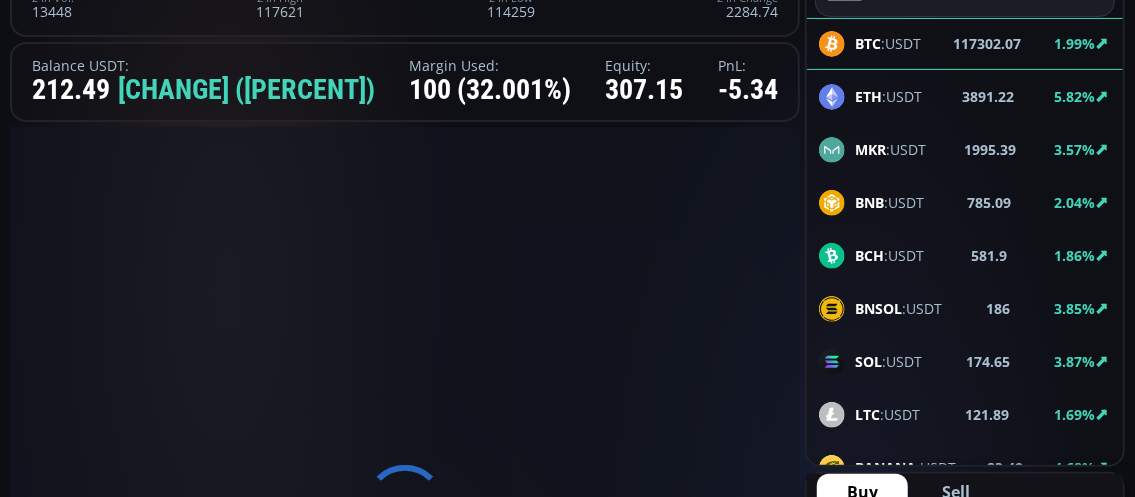 scroll, scrollTop: 300, scrollLeft: 0, axis: vertical 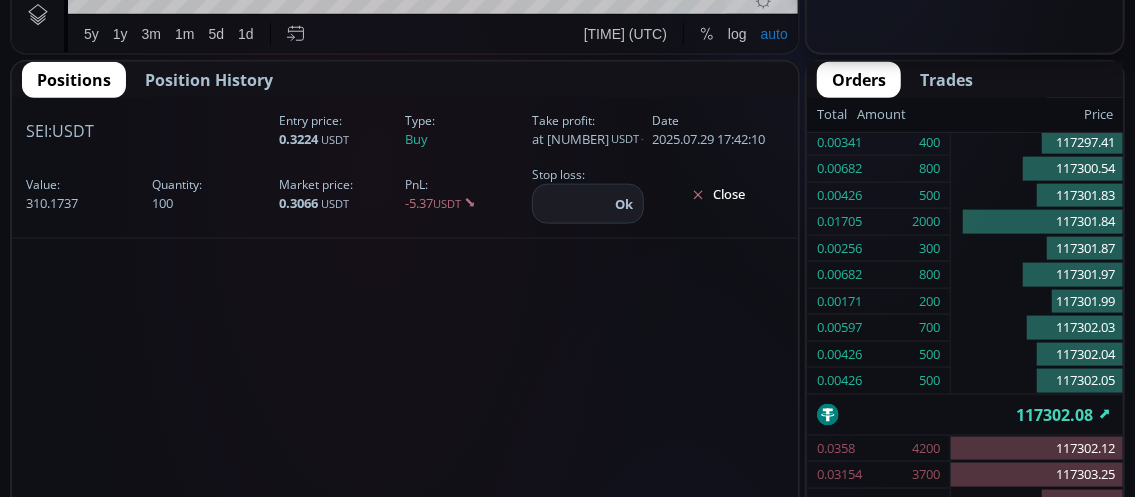 click on "Position History" at bounding box center (209, 80) 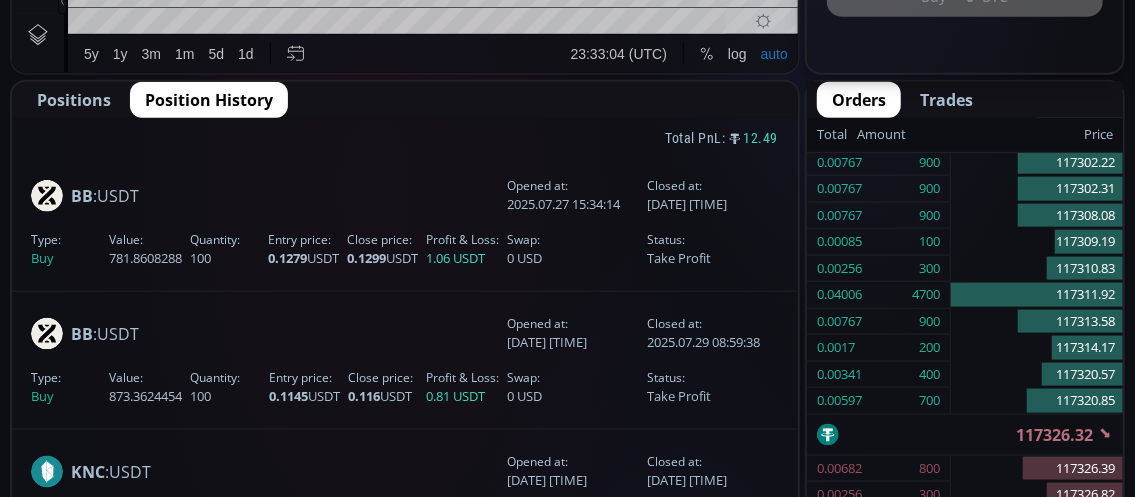 scroll, scrollTop: 1000, scrollLeft: 0, axis: vertical 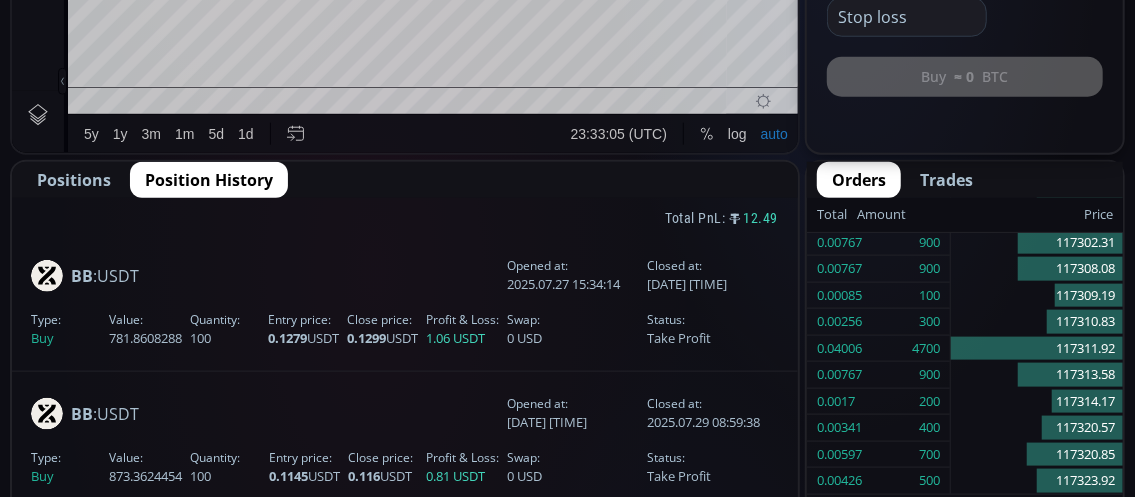click on "Positions" at bounding box center (74, 180) 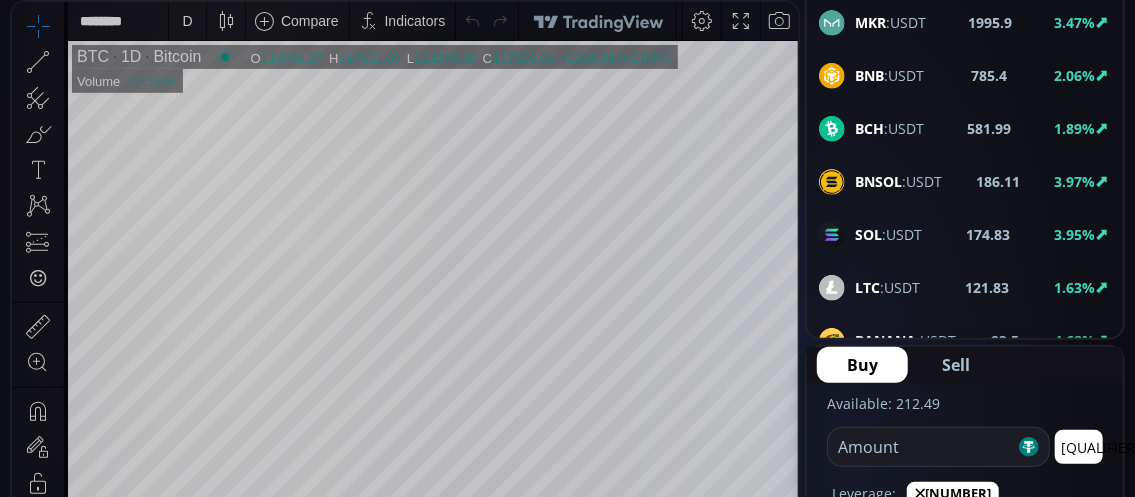 scroll, scrollTop: 300, scrollLeft: 0, axis: vertical 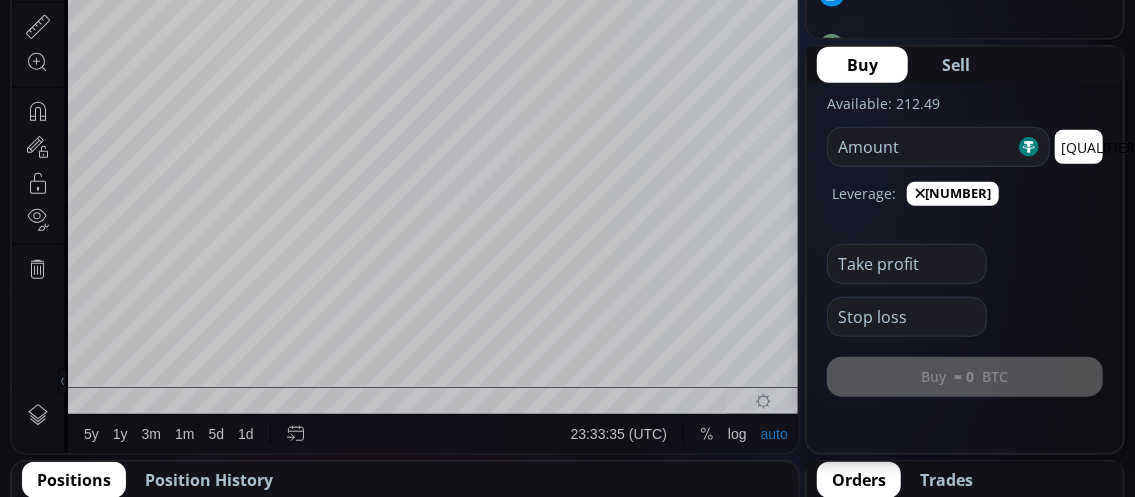 click on "✕1" 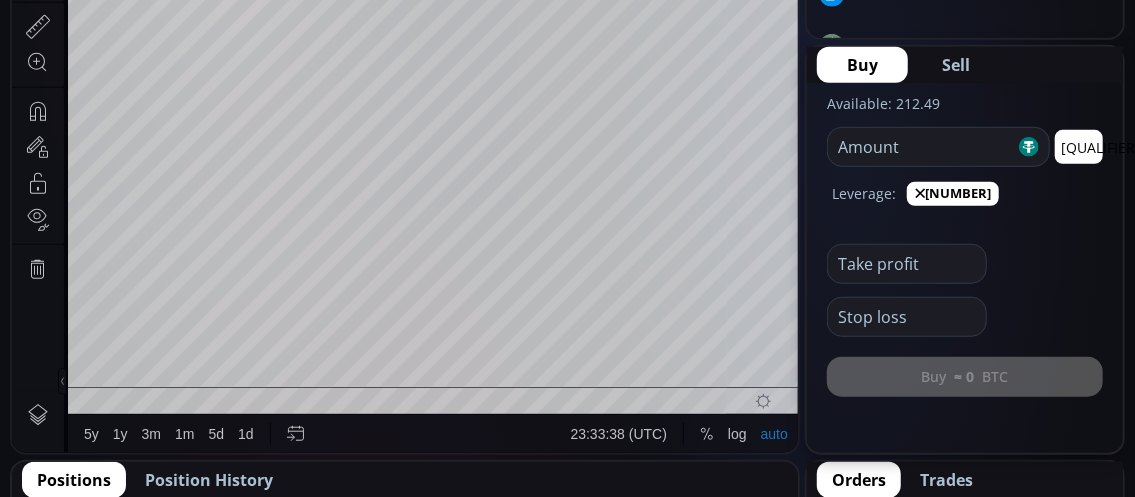 click on "✕1" 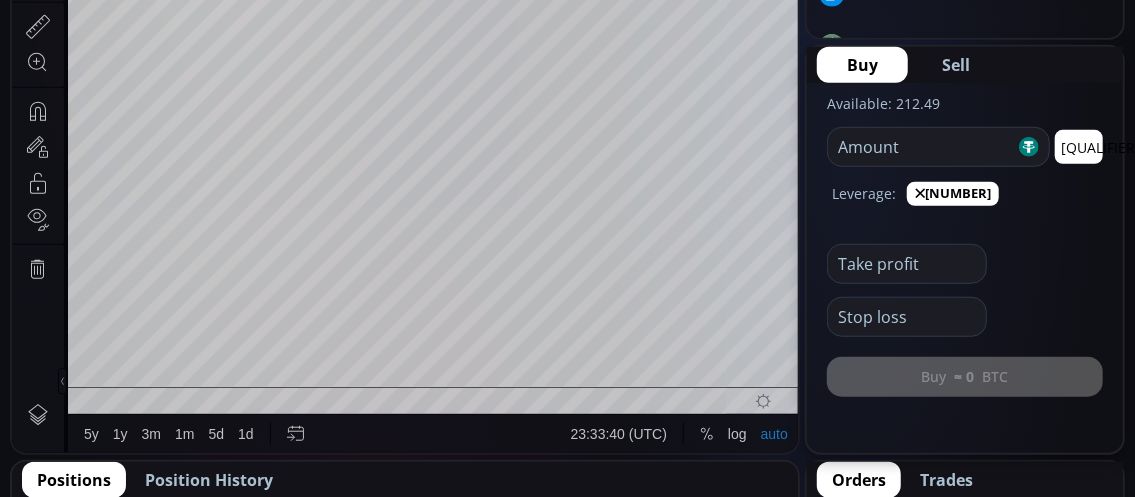 click on "✕1" 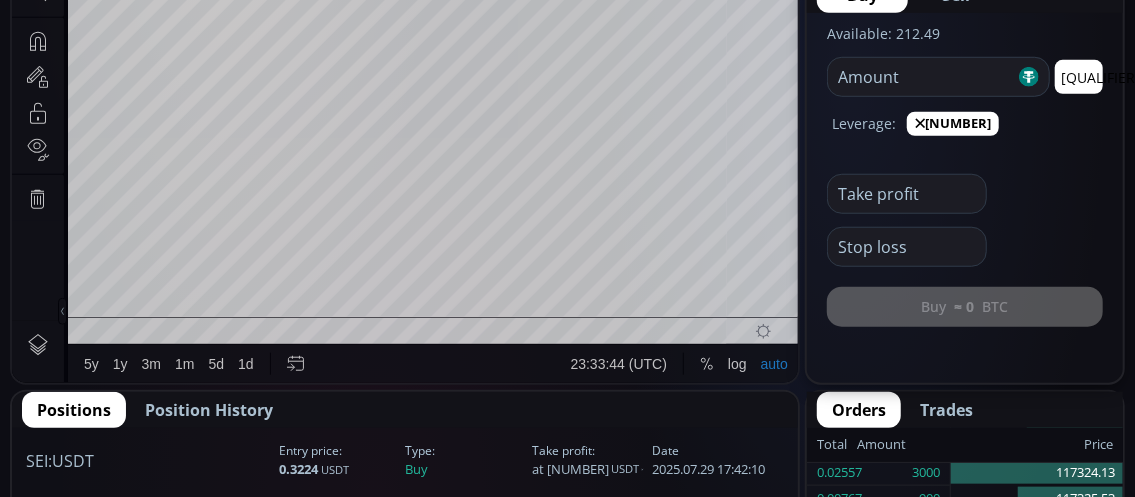 scroll, scrollTop: 800, scrollLeft: 0, axis: vertical 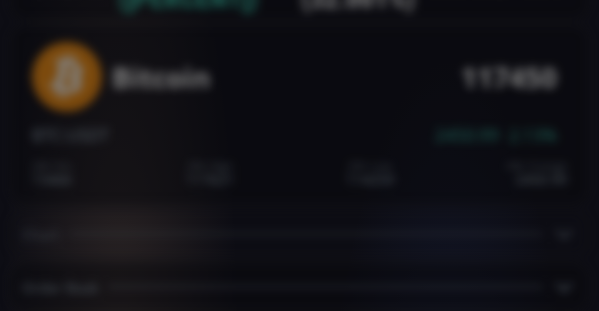 click on "**********" 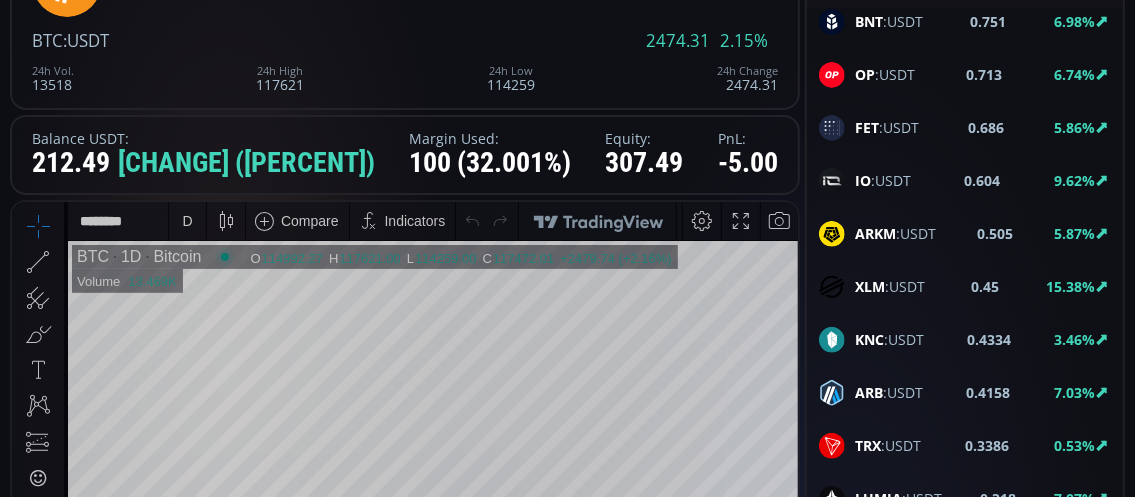 scroll, scrollTop: 1700, scrollLeft: 0, axis: vertical 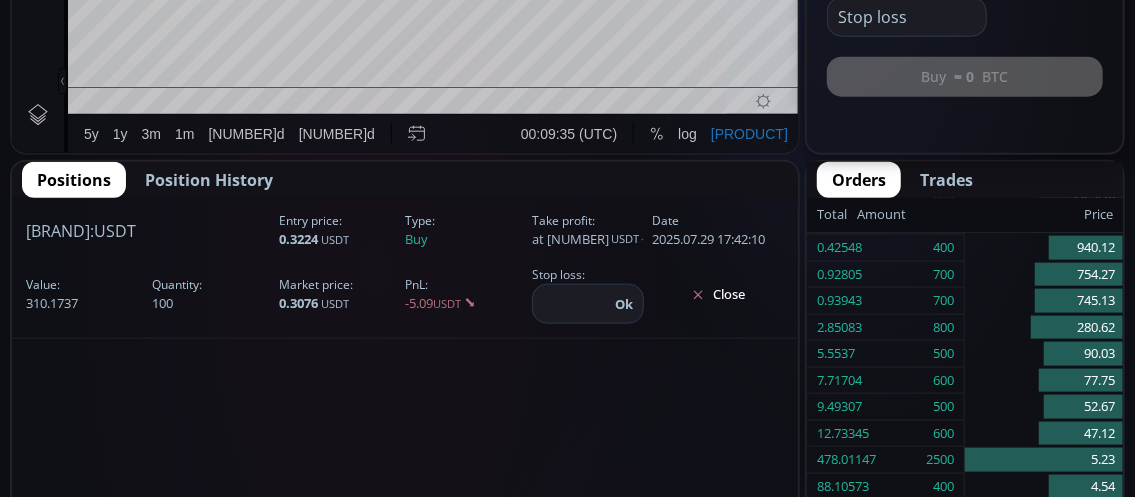click on "Position History" at bounding box center (209, 180) 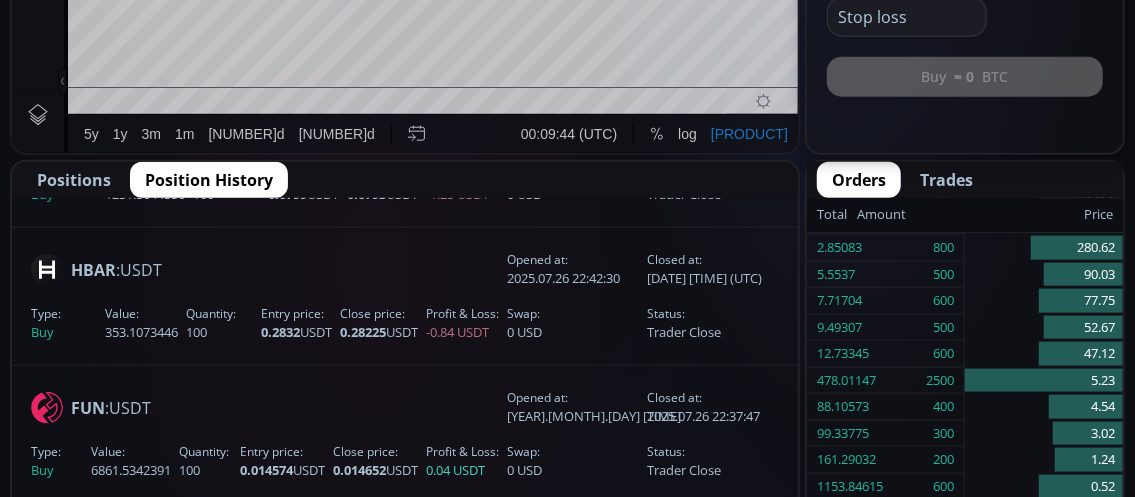 scroll, scrollTop: 851, scrollLeft: 0, axis: vertical 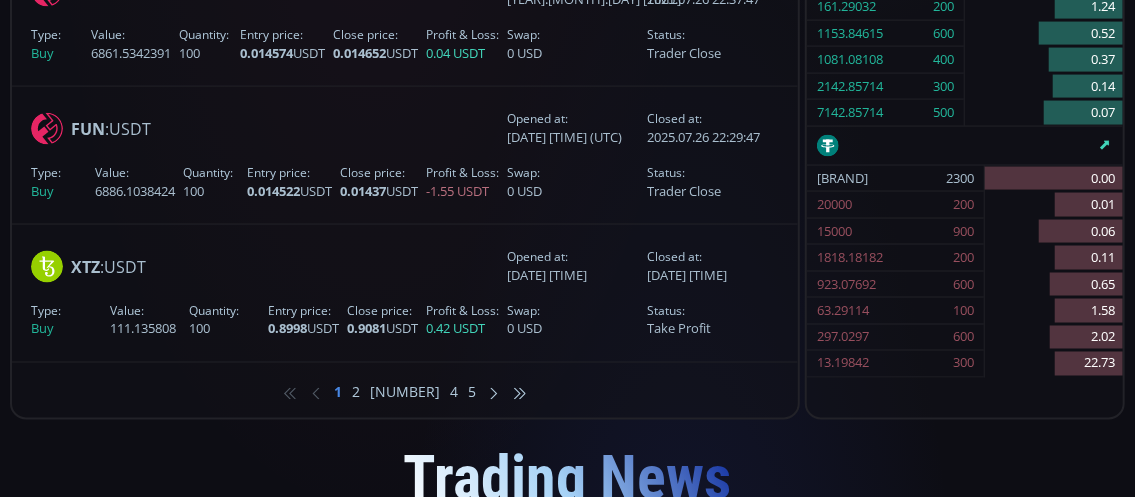 click on "2" 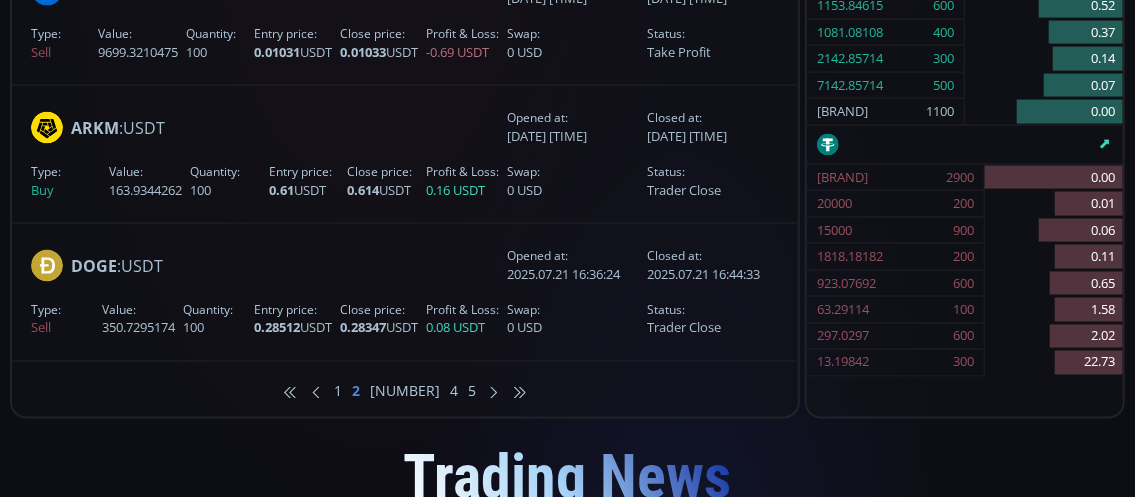 scroll, scrollTop: 1400, scrollLeft: 0, axis: vertical 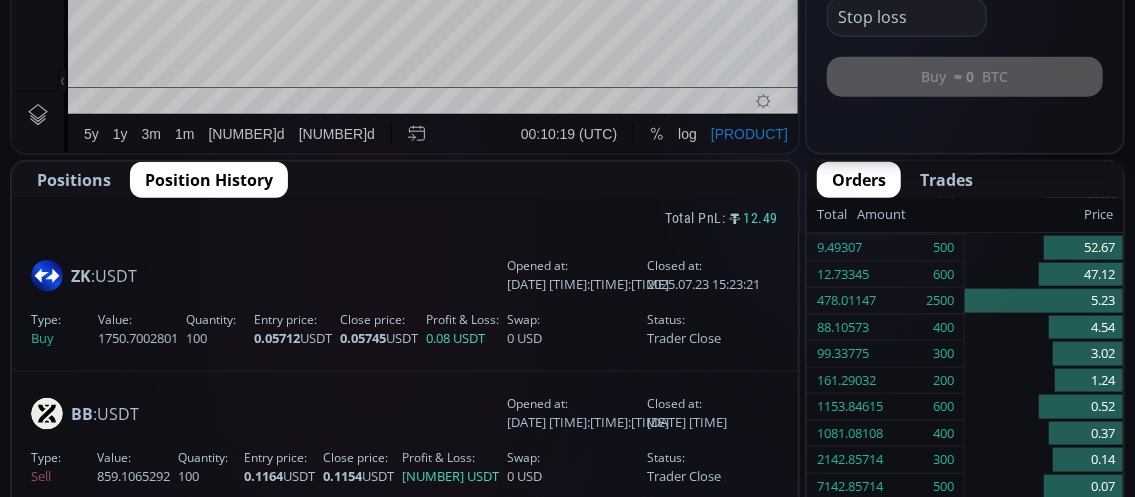 click on "Positions" 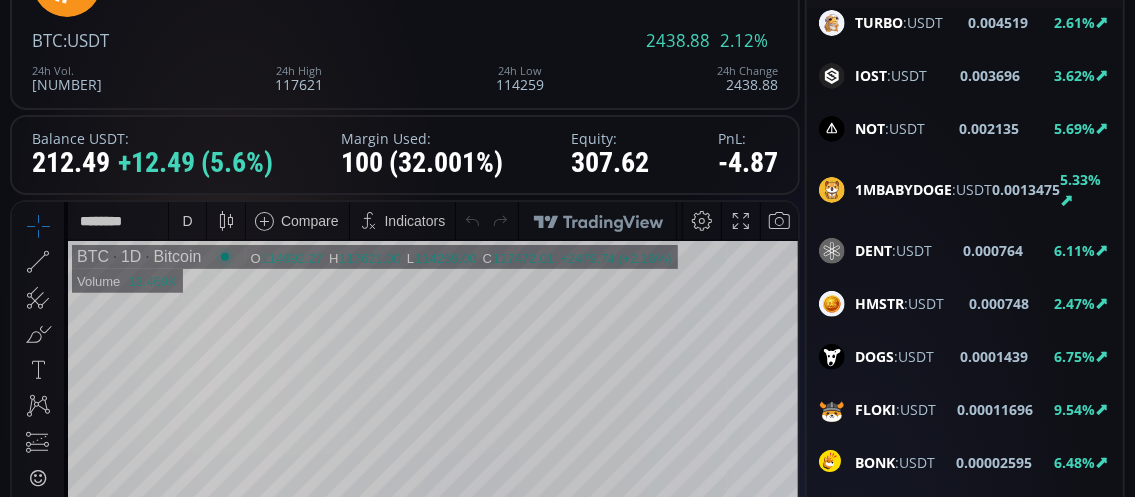 scroll, scrollTop: 100, scrollLeft: 0, axis: vertical 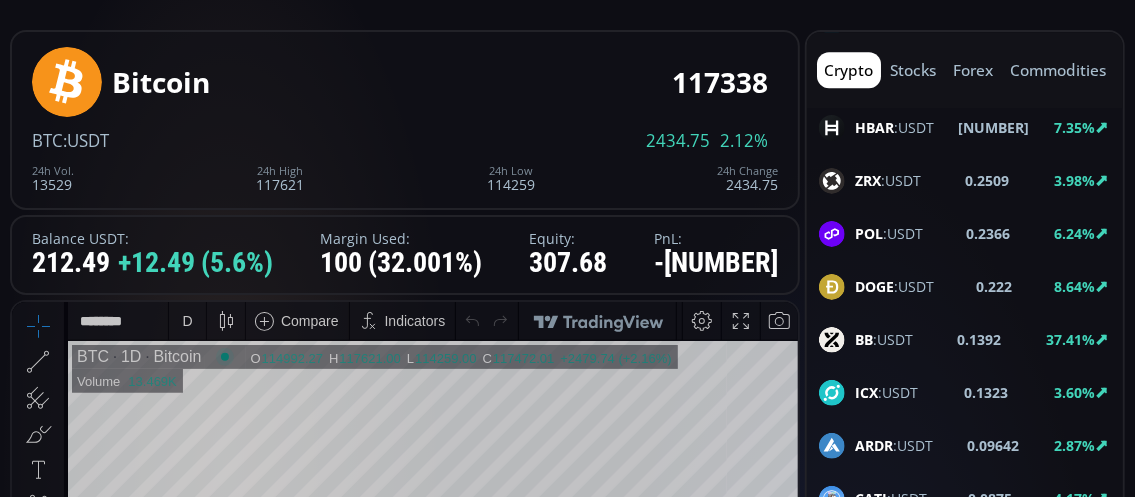 click on "BB" at bounding box center (864, 339) 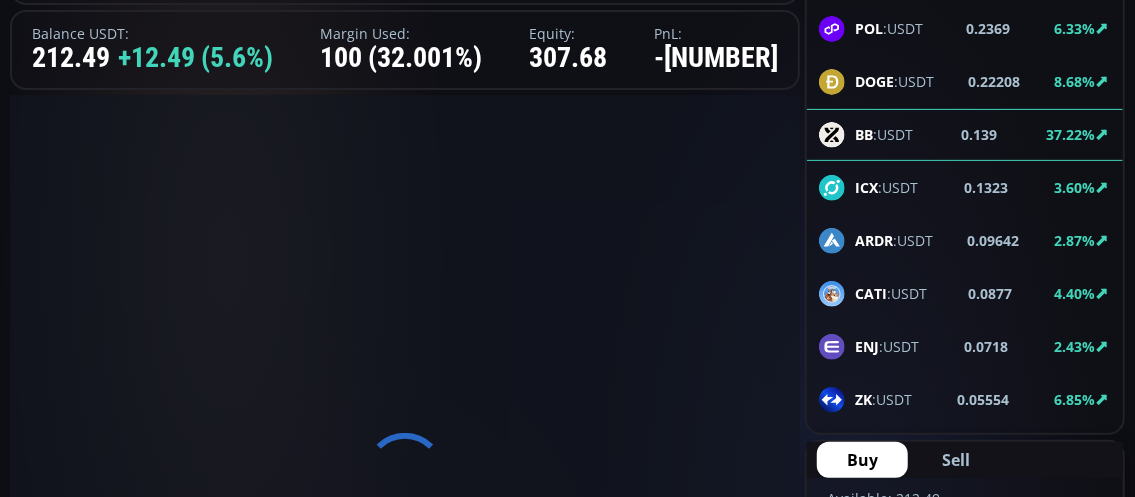 scroll, scrollTop: 400, scrollLeft: 0, axis: vertical 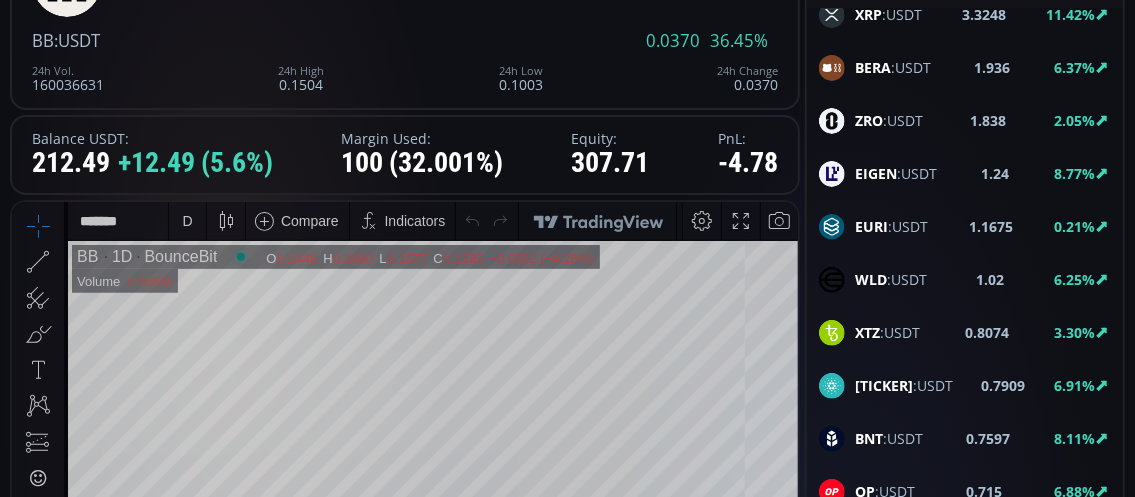 click on "EIGEN" at bounding box center (876, 173) 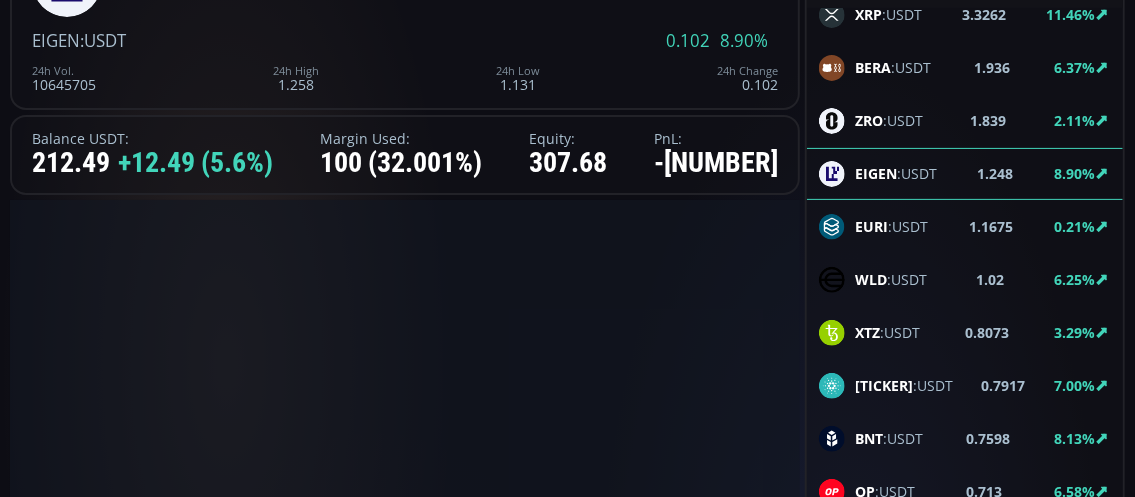 scroll, scrollTop: 0, scrollLeft: 0, axis: both 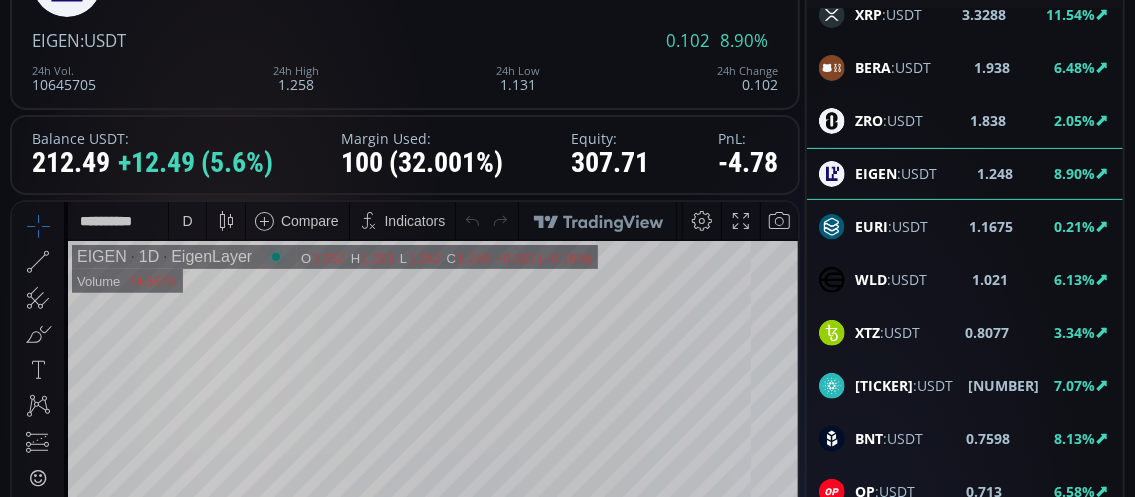 click on "D" at bounding box center (187, 220) 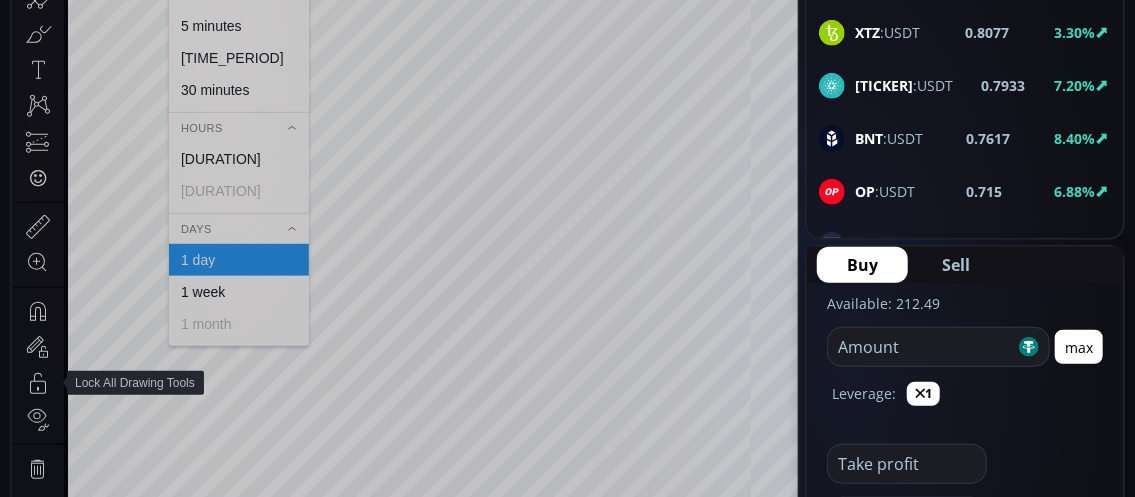 scroll, scrollTop: 400, scrollLeft: 0, axis: vertical 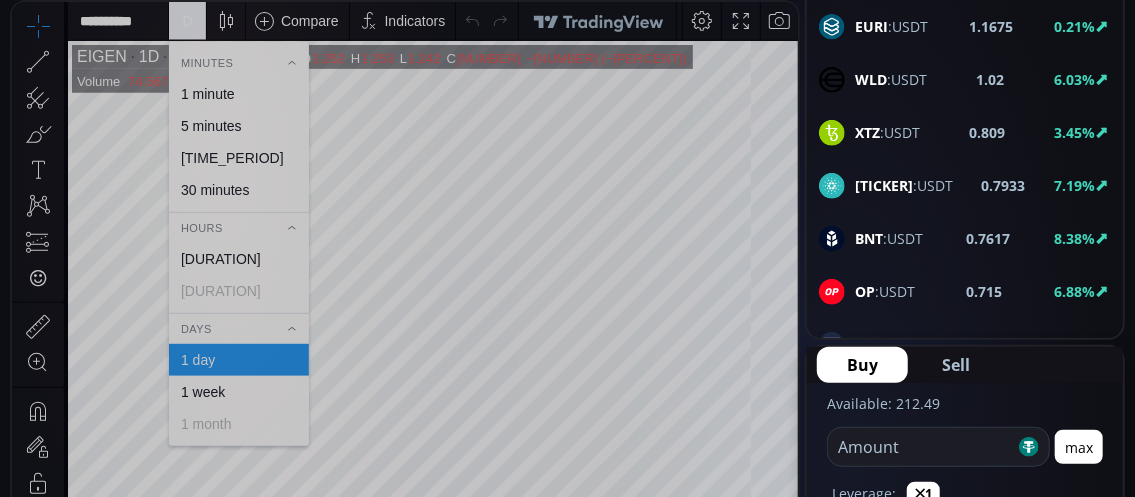 click on "1 minute" at bounding box center [208, 94] 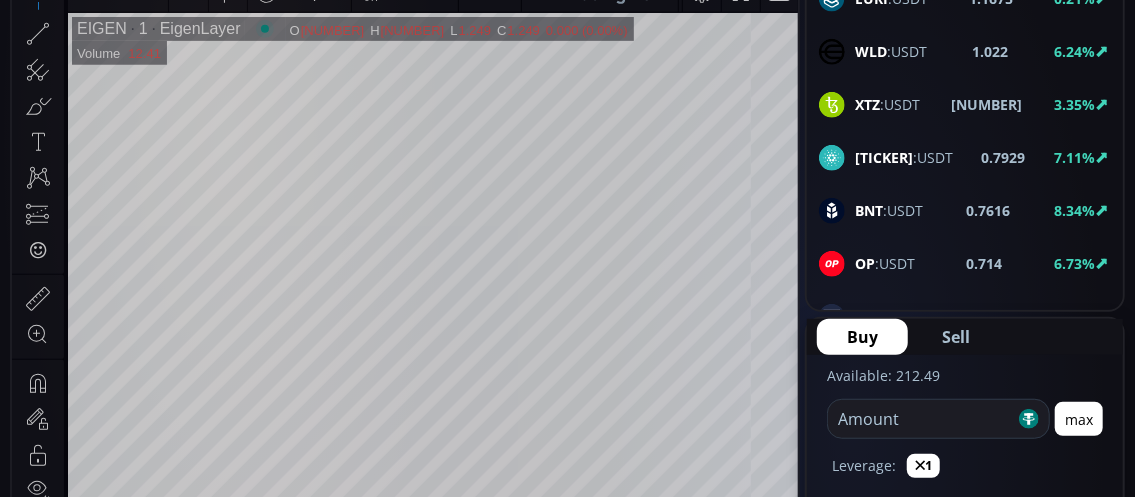 scroll, scrollTop: 400, scrollLeft: 0, axis: vertical 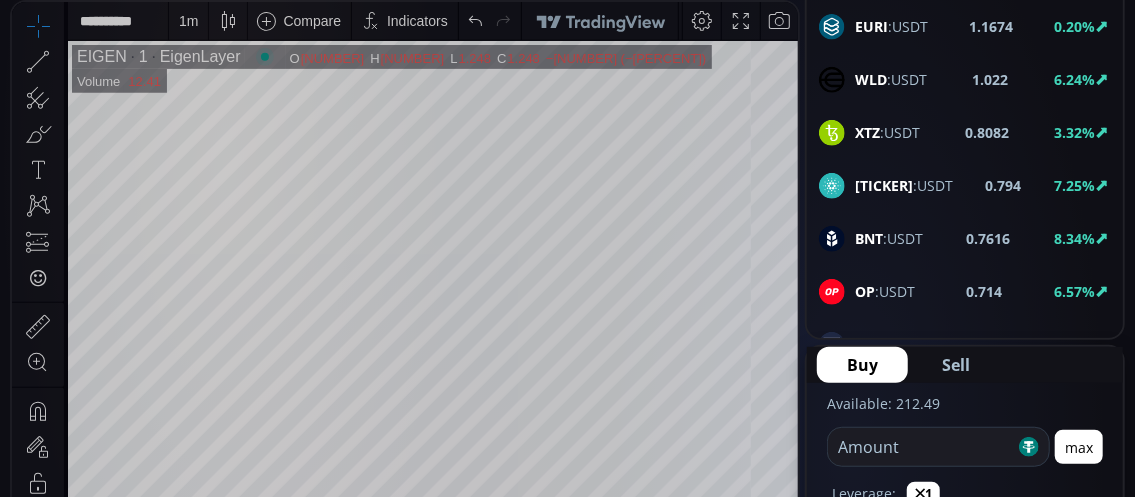 click on "[NUMBER] m" at bounding box center (188, 21) 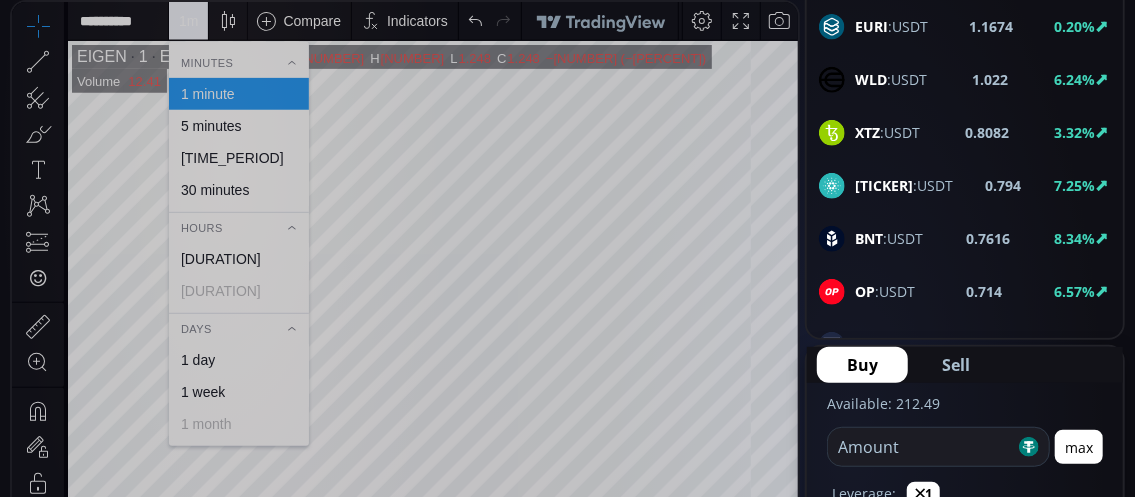click on "30 minutes" at bounding box center (215, 190) 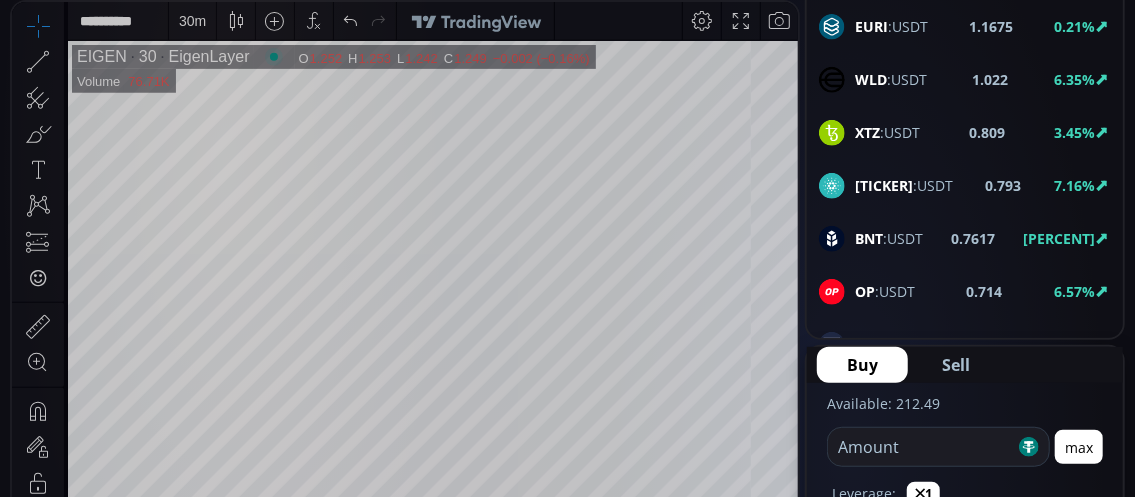 click on "30 m" at bounding box center [192, 21] 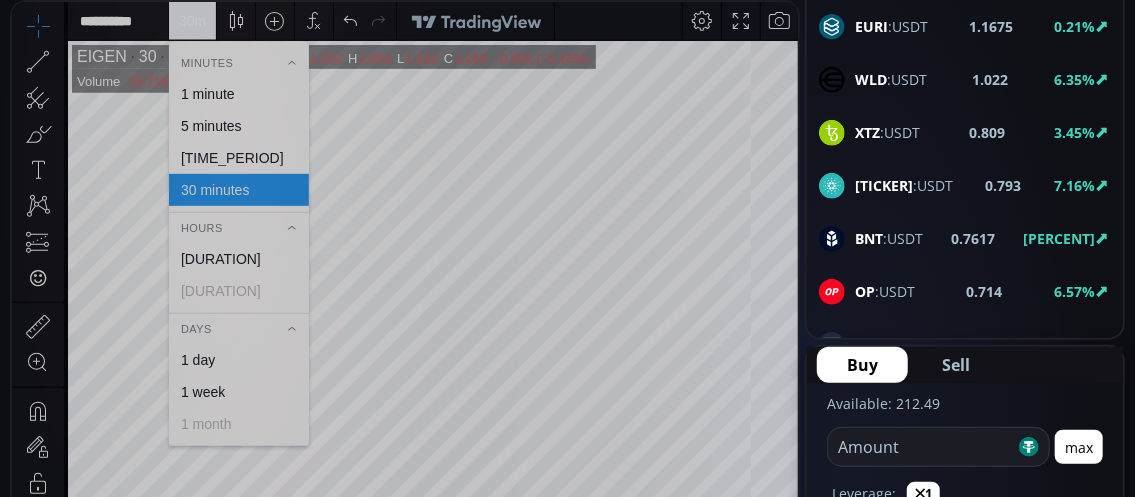 click on "1 minute" at bounding box center (239, 94) 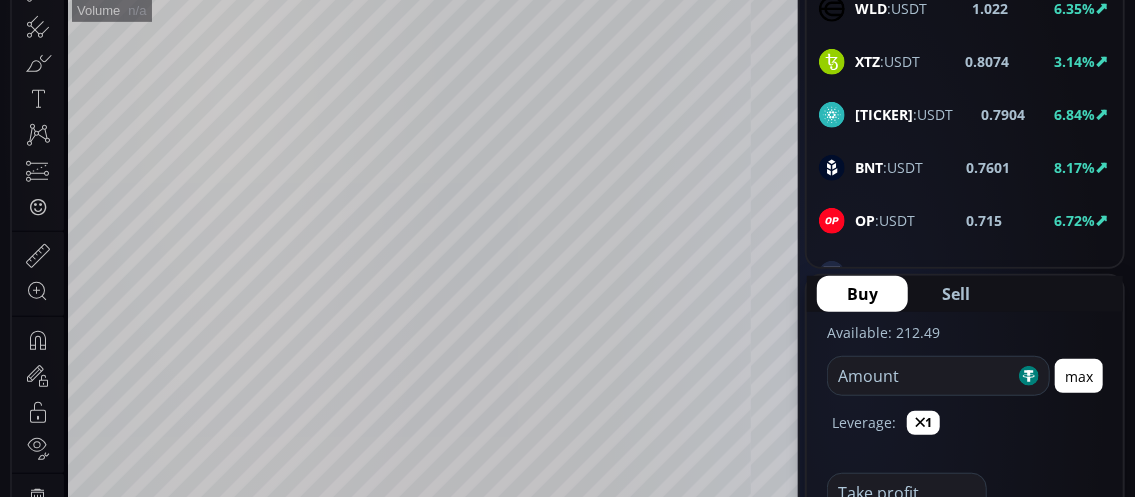 scroll, scrollTop: 500, scrollLeft: 0, axis: vertical 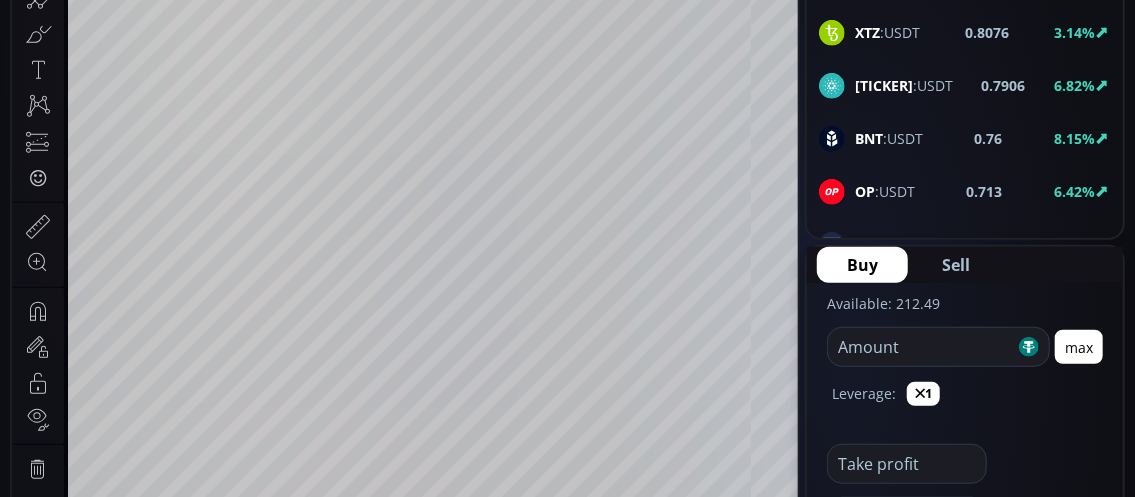 click on "max" 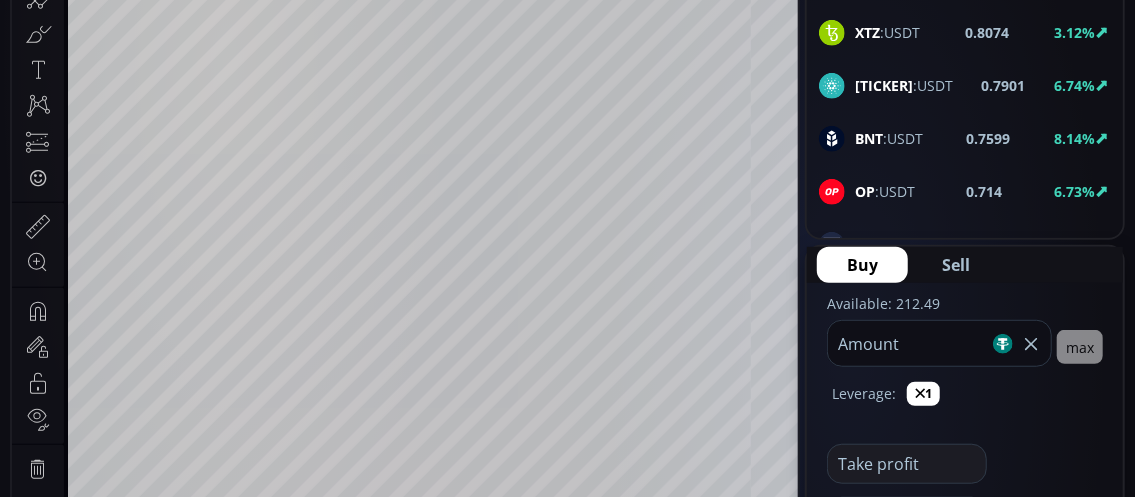 click 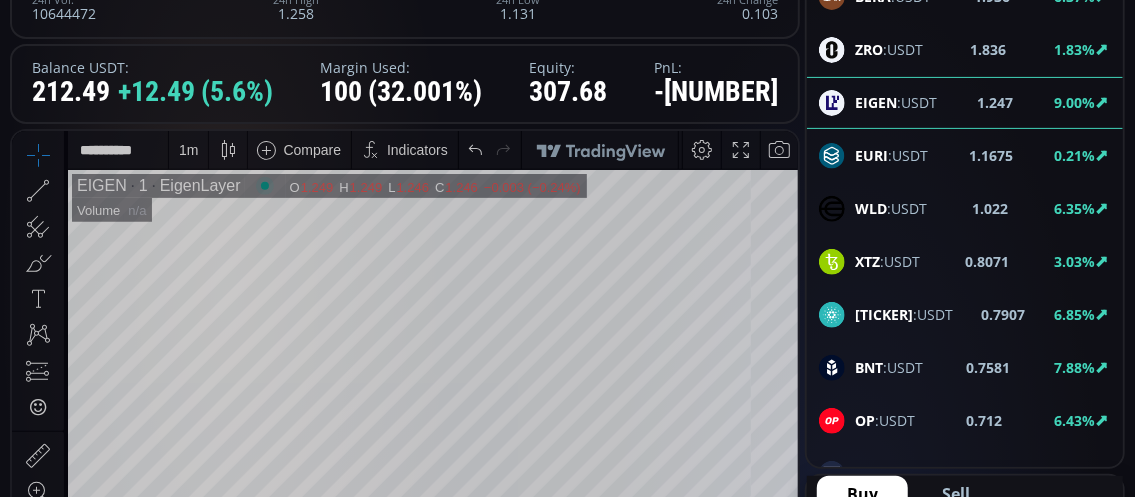 scroll, scrollTop: 200, scrollLeft: 0, axis: vertical 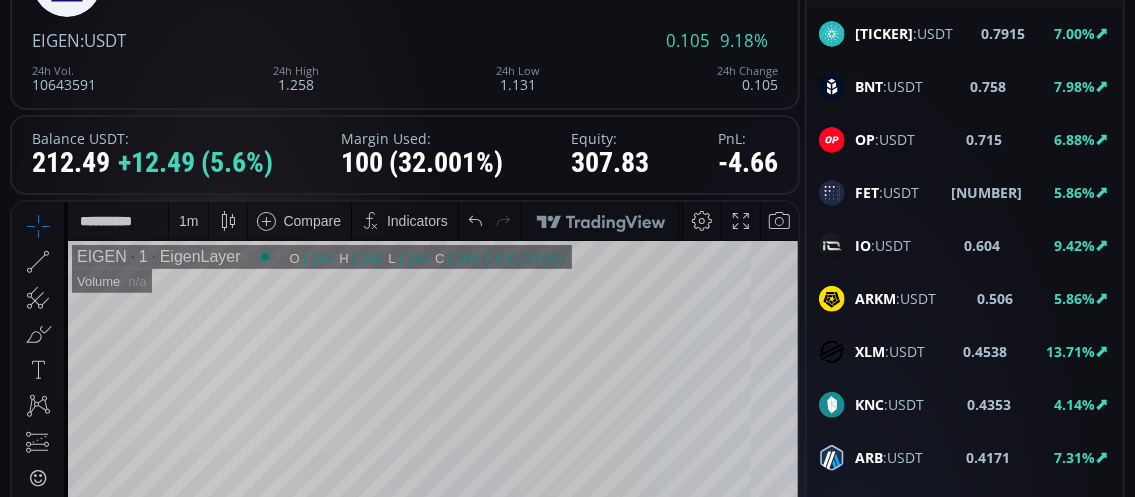 click on "XLM" at bounding box center [870, 351] 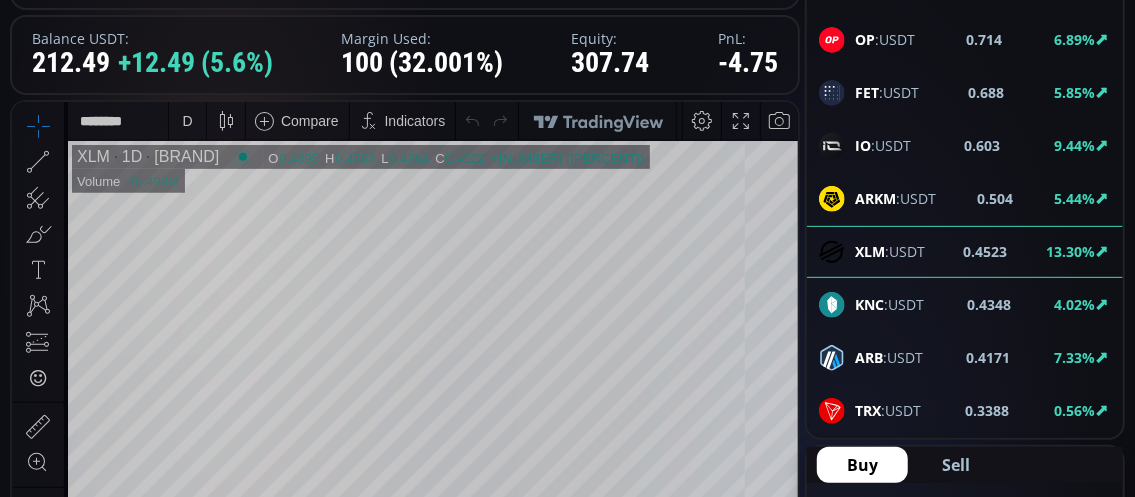 scroll, scrollTop: 400, scrollLeft: 0, axis: vertical 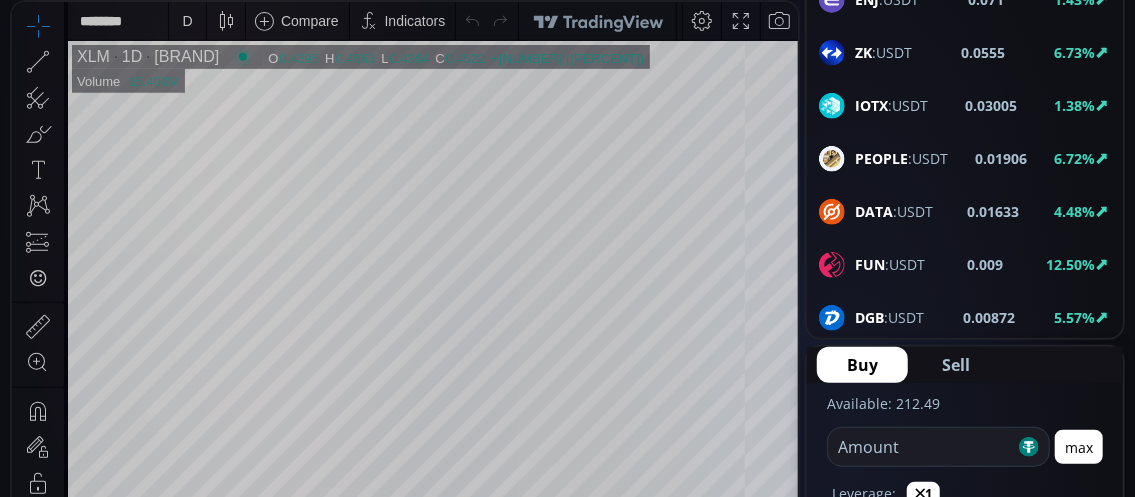 click on "FUN" at bounding box center (870, 264) 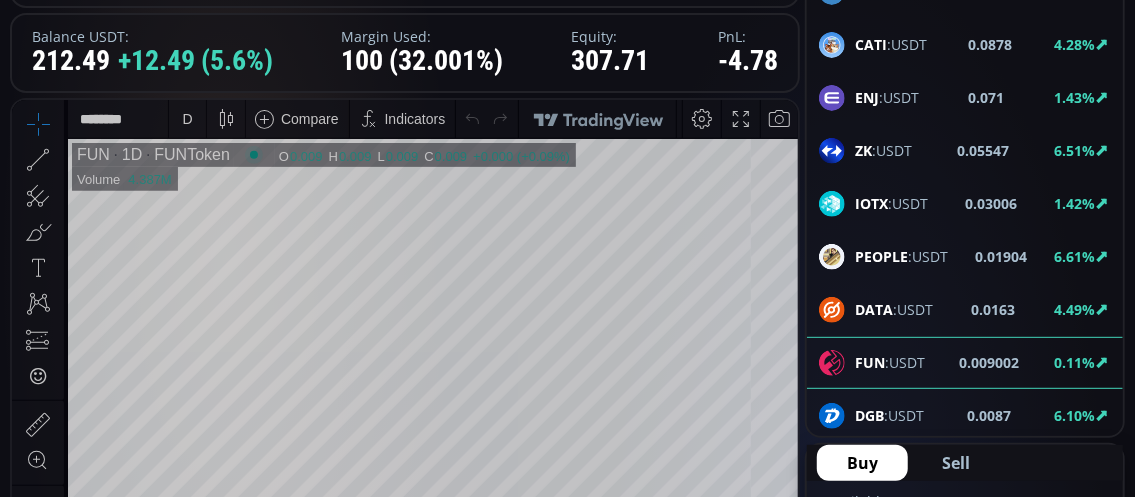 scroll, scrollTop: 300, scrollLeft: 0, axis: vertical 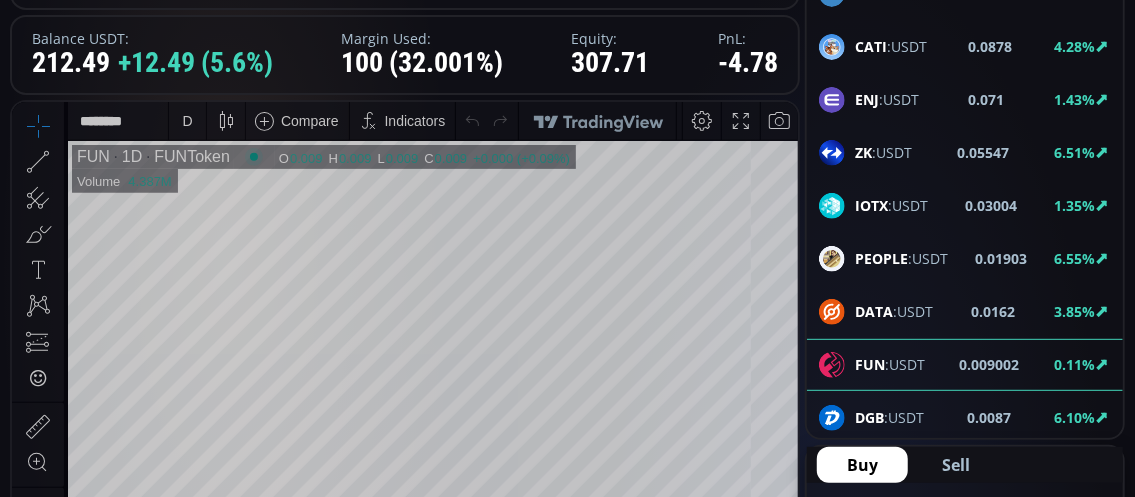 click on "D" at bounding box center (187, 120) 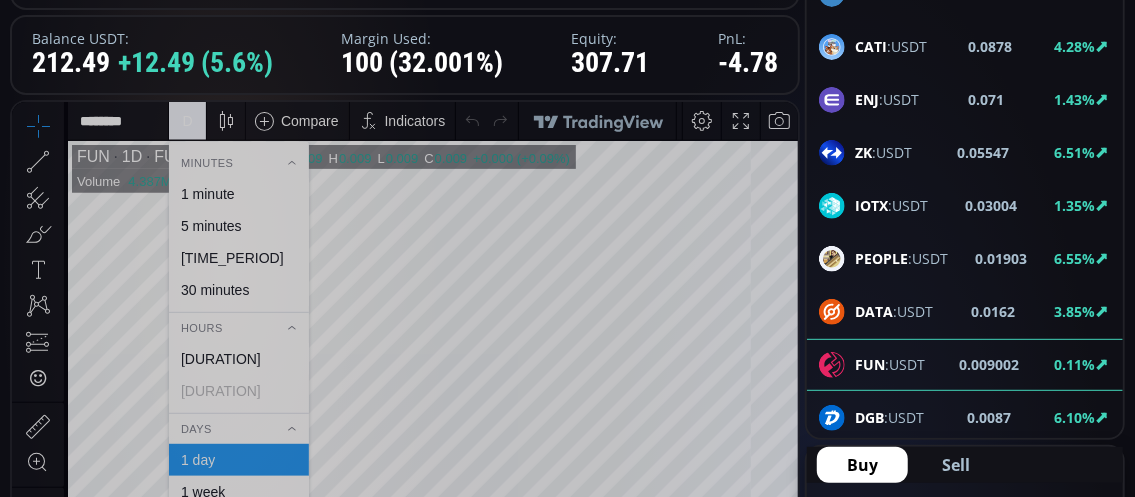 click on "1 minute" at bounding box center [208, 193] 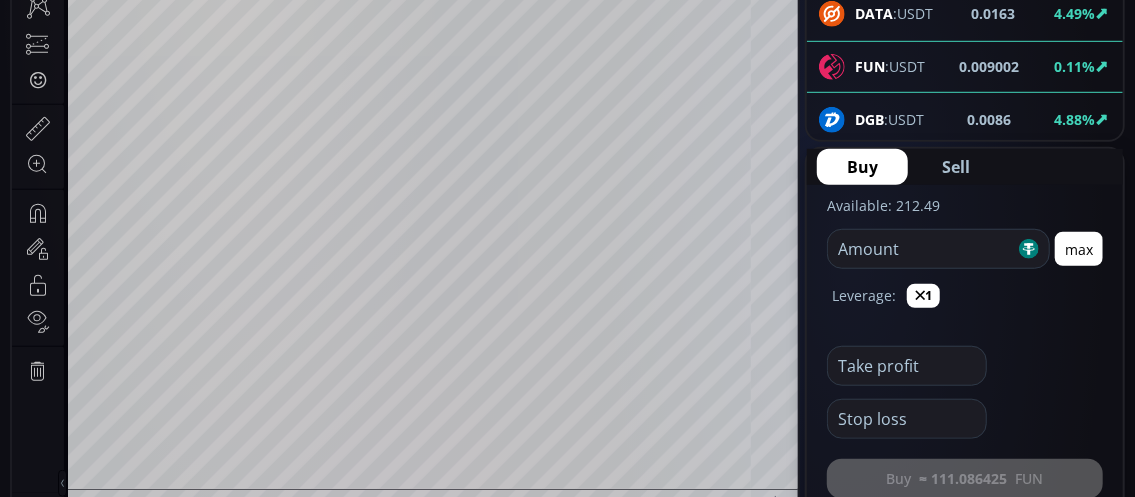 scroll, scrollTop: 600, scrollLeft: 0, axis: vertical 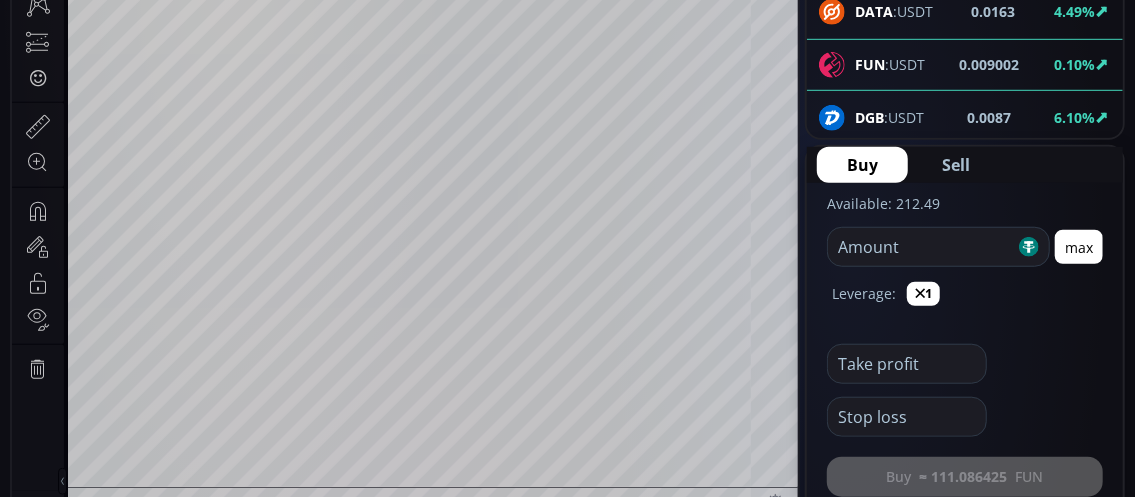 click at bounding box center (921, 247) 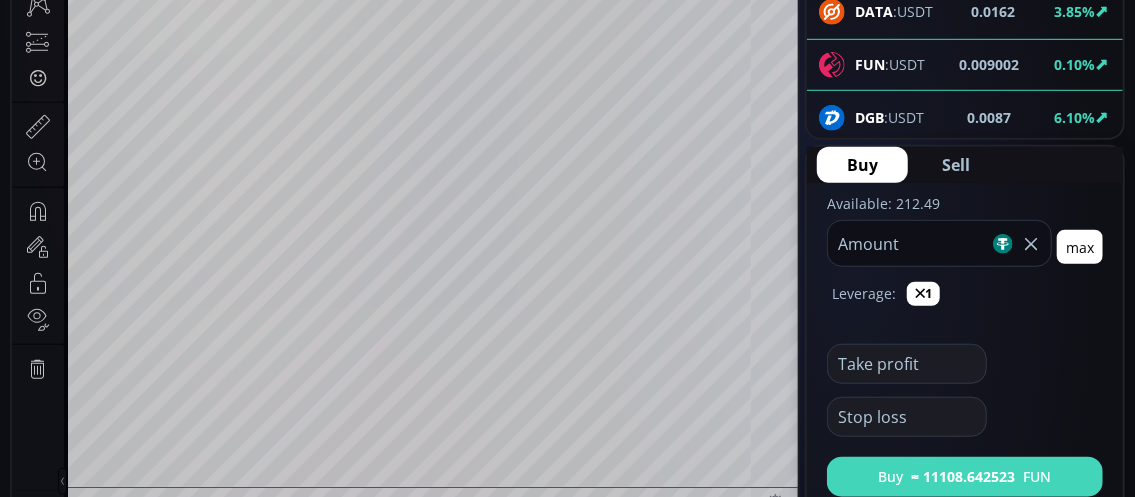 type on "***" 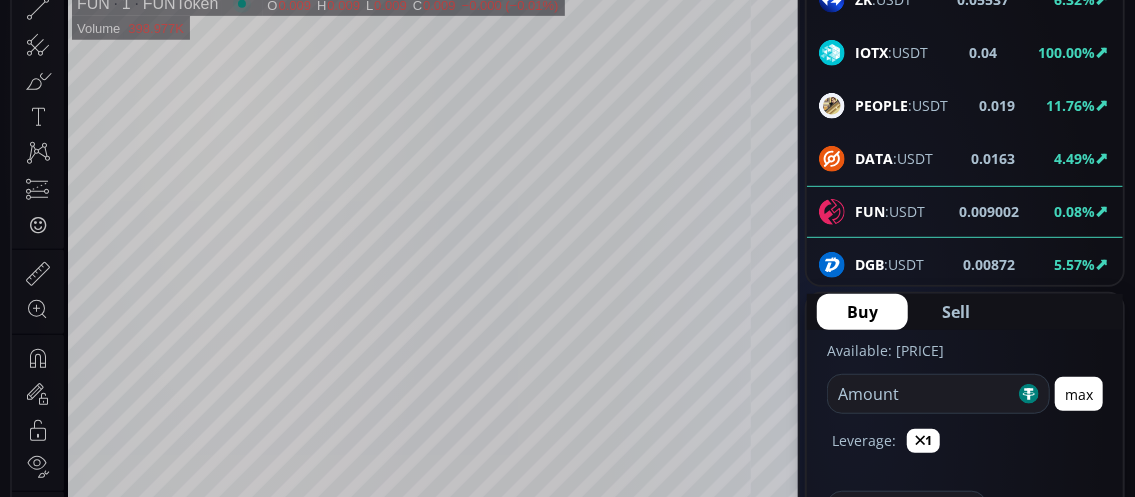 scroll, scrollTop: 400, scrollLeft: 0, axis: vertical 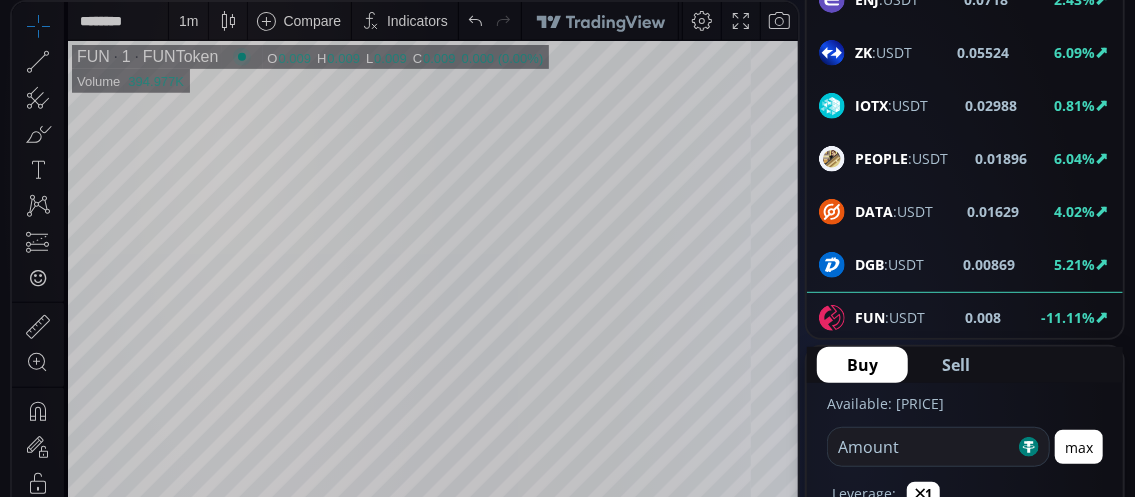 click on "[NUMBER] m" at bounding box center (188, 21) 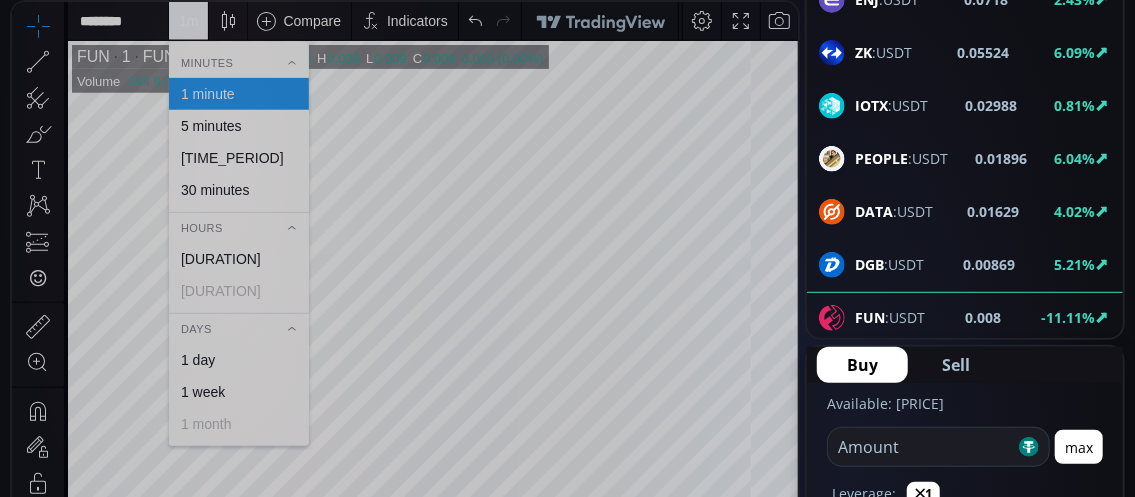 click on "5 minutes" at bounding box center [211, 126] 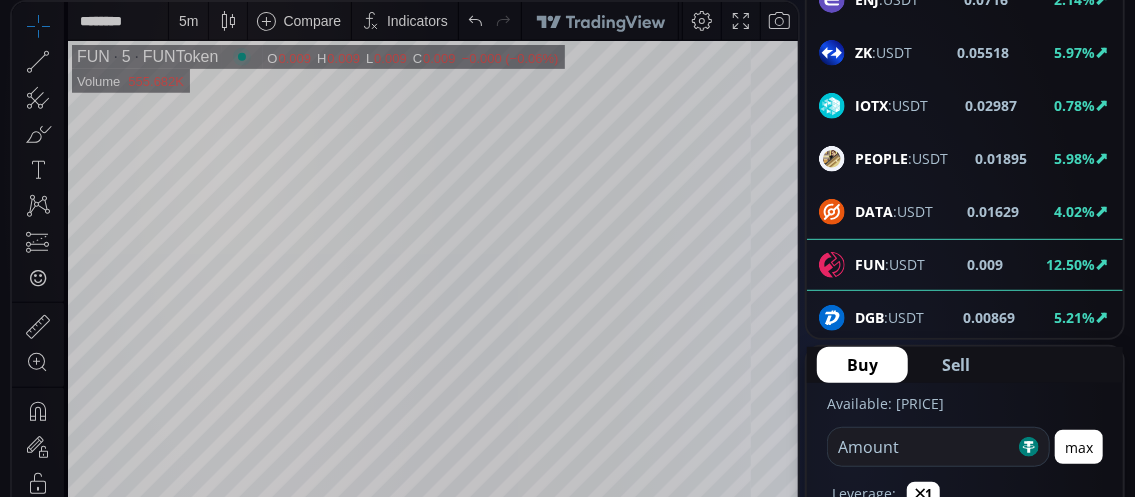 click on "5 m" at bounding box center (188, 21) 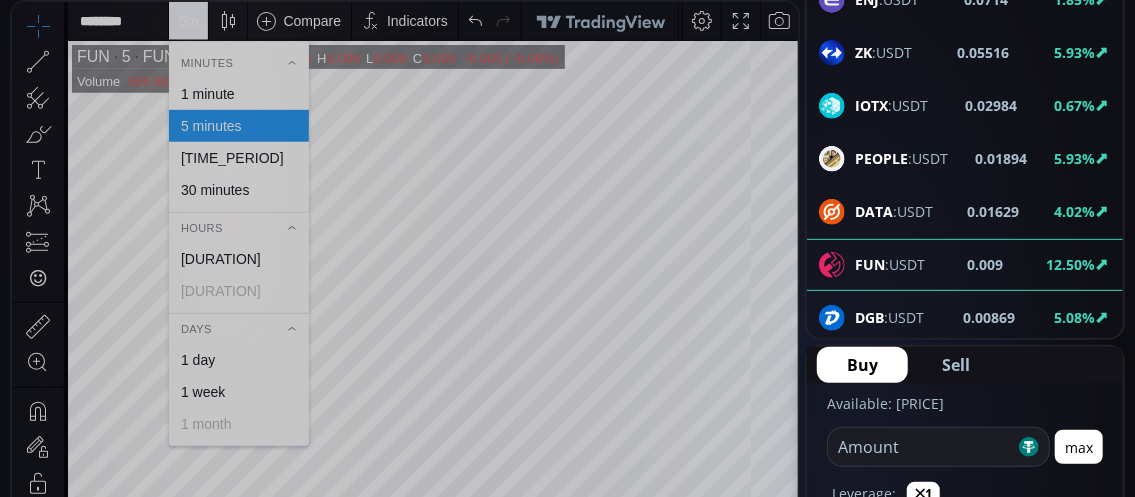 click on "[DURATION]" at bounding box center [221, 259] 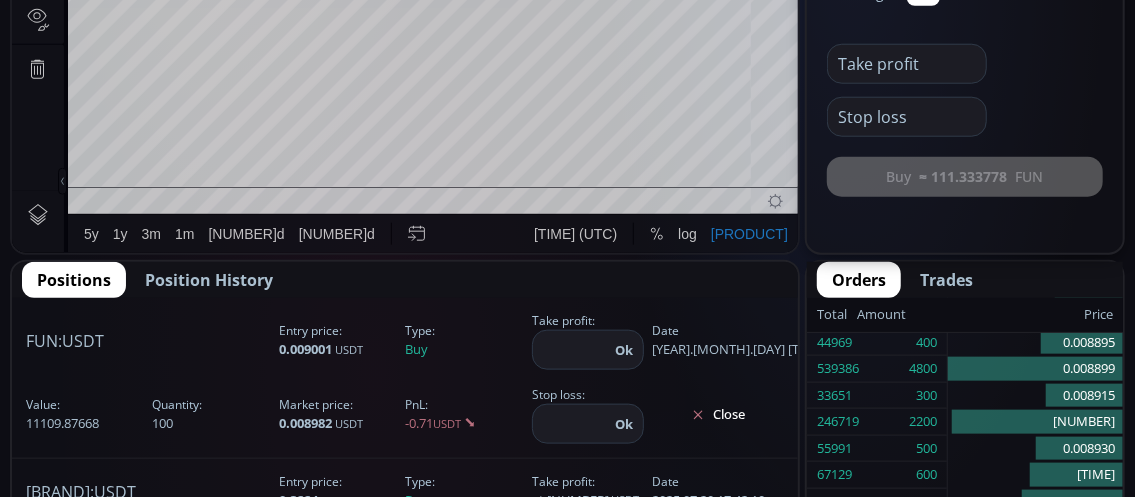 scroll, scrollTop: 1000, scrollLeft: 0, axis: vertical 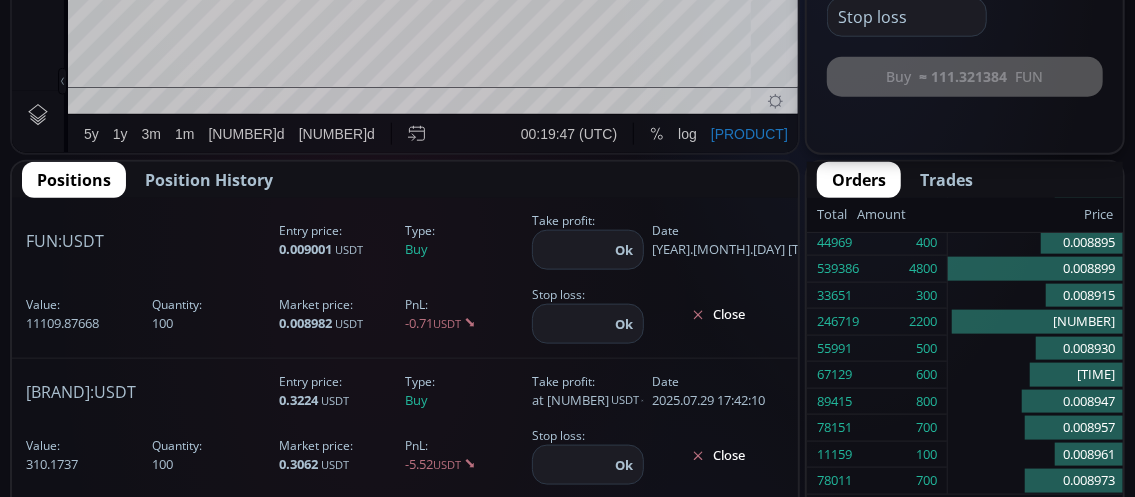 click at bounding box center (571, 250) 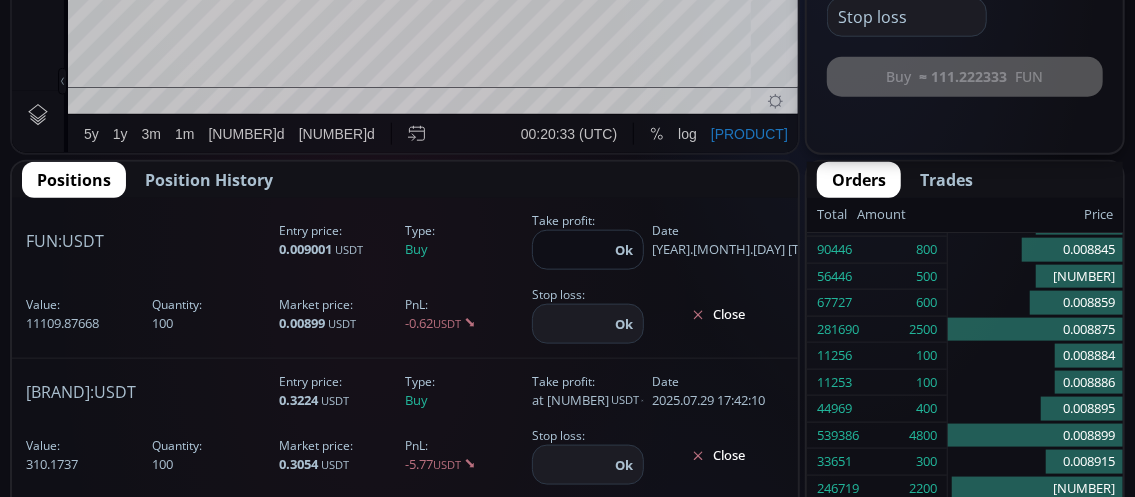 scroll, scrollTop: 0, scrollLeft: 0, axis: both 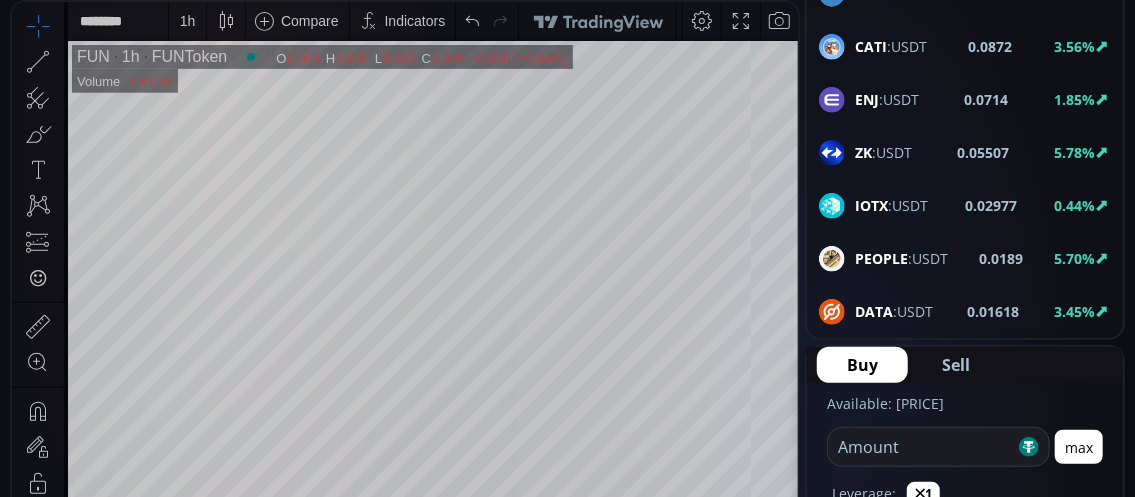 type on "****" 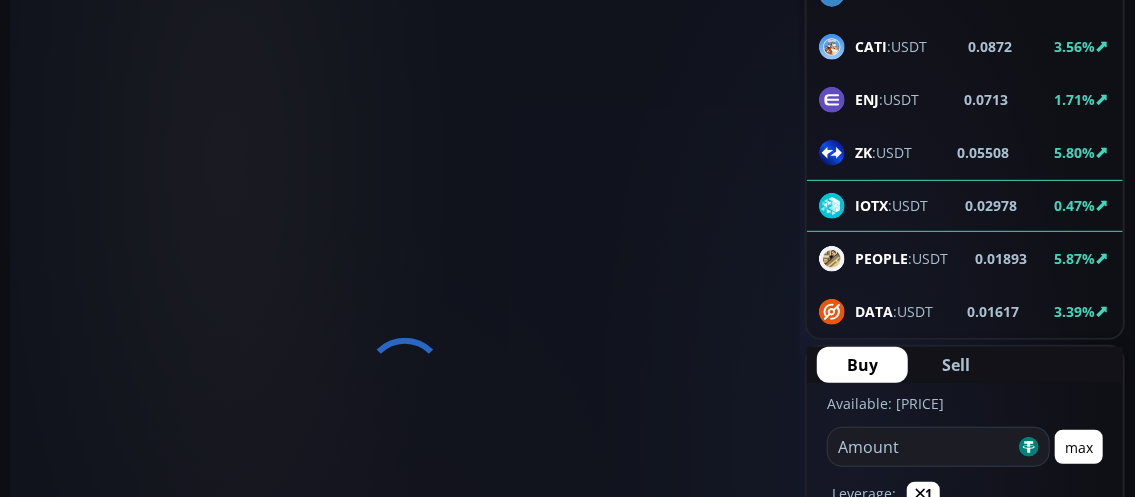 scroll, scrollTop: 0, scrollLeft: 0, axis: both 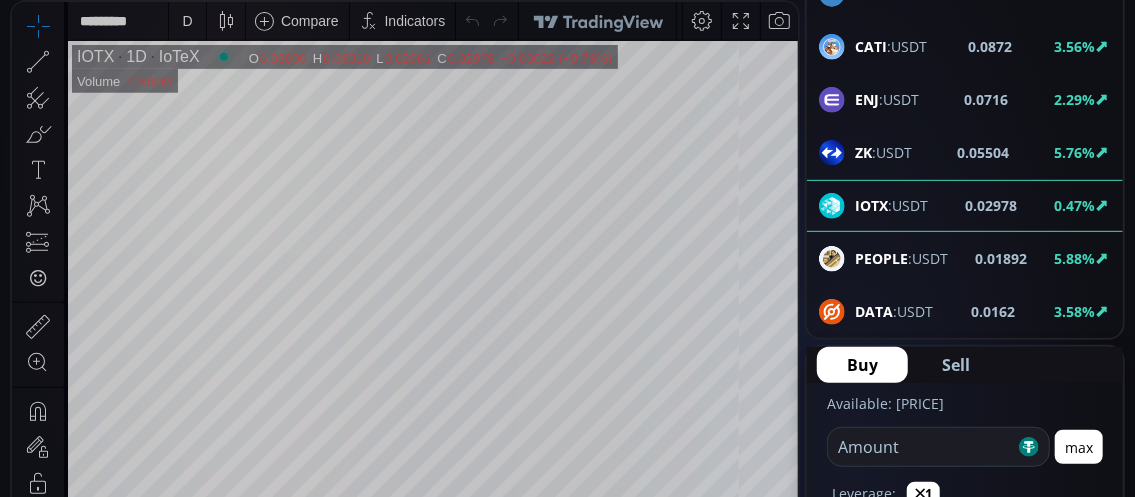 click on "D" at bounding box center (187, 21) 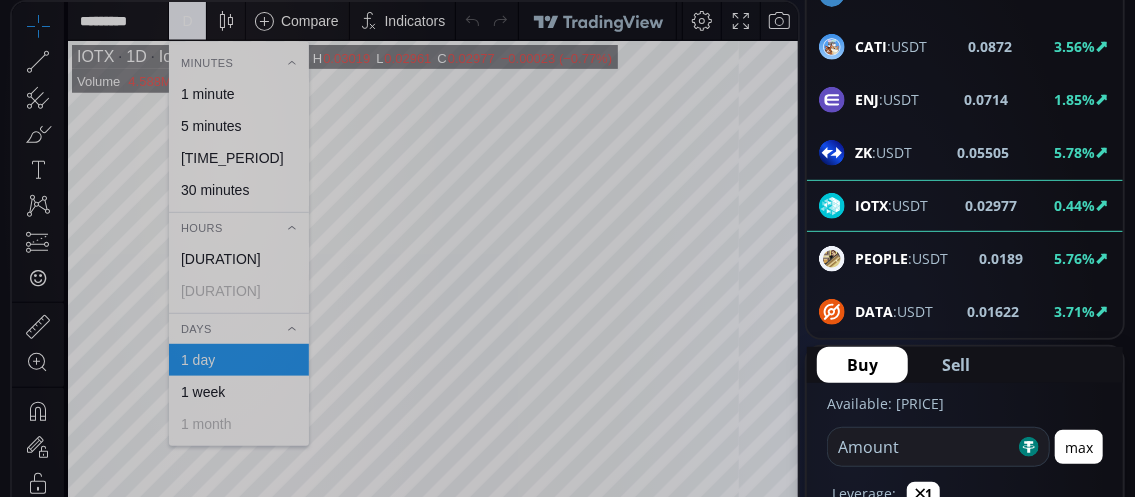 click on "1 minute" at bounding box center (208, 94) 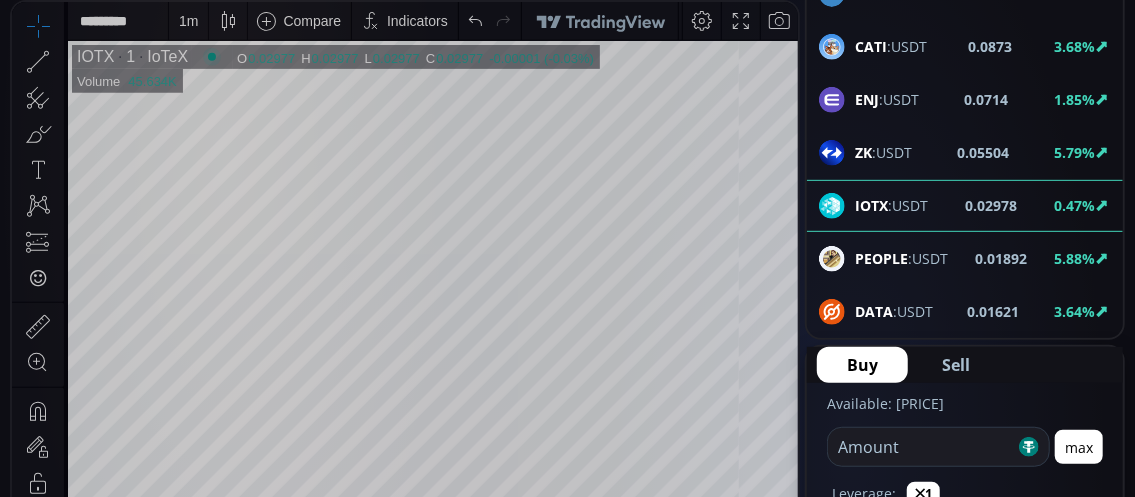 click at bounding box center (921, 447) 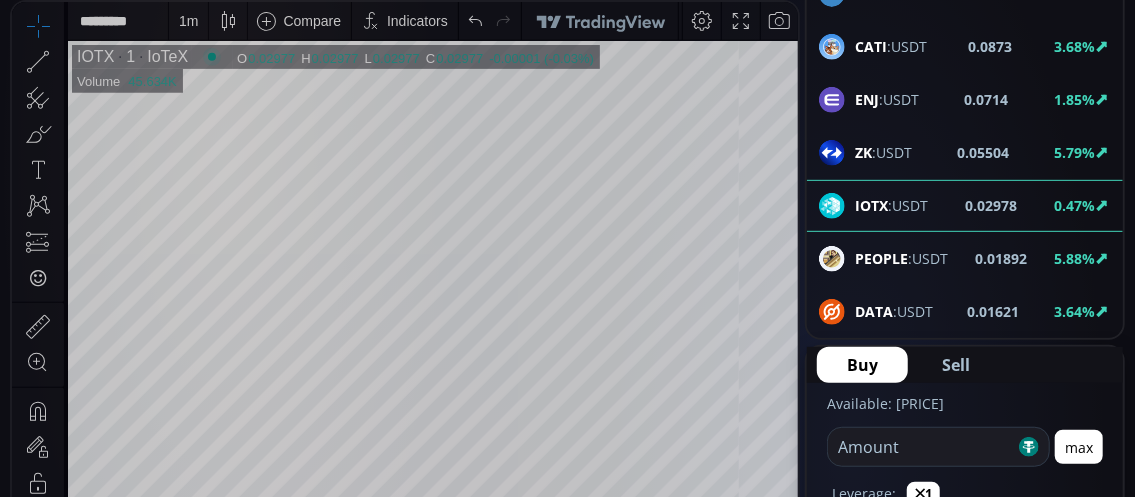 click at bounding box center [921, 447] 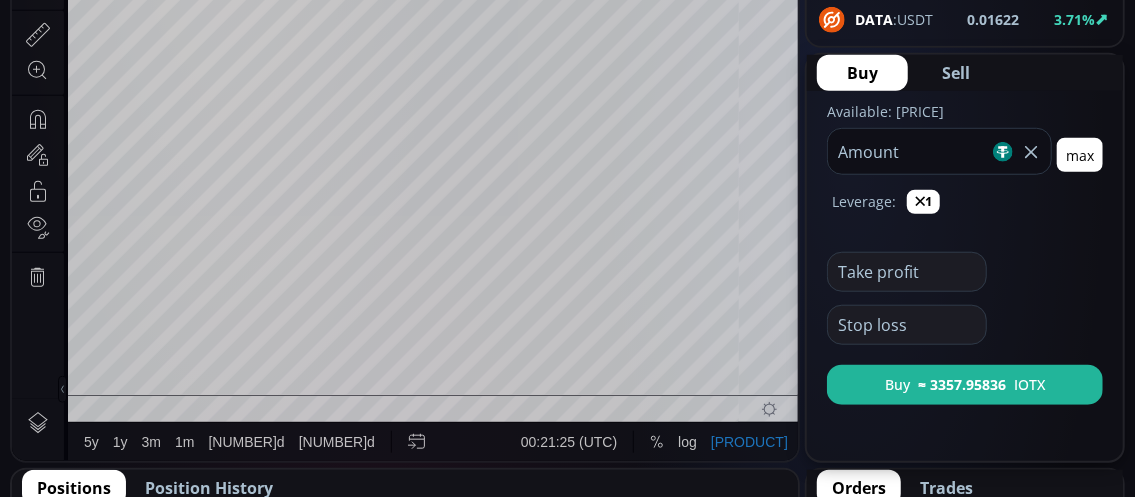 scroll, scrollTop: 700, scrollLeft: 0, axis: vertical 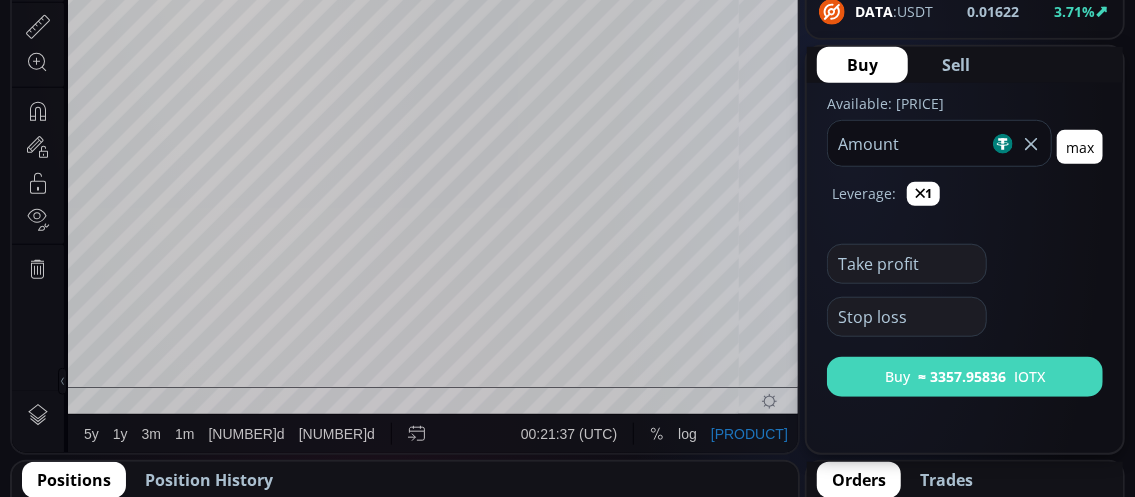 type on "***" 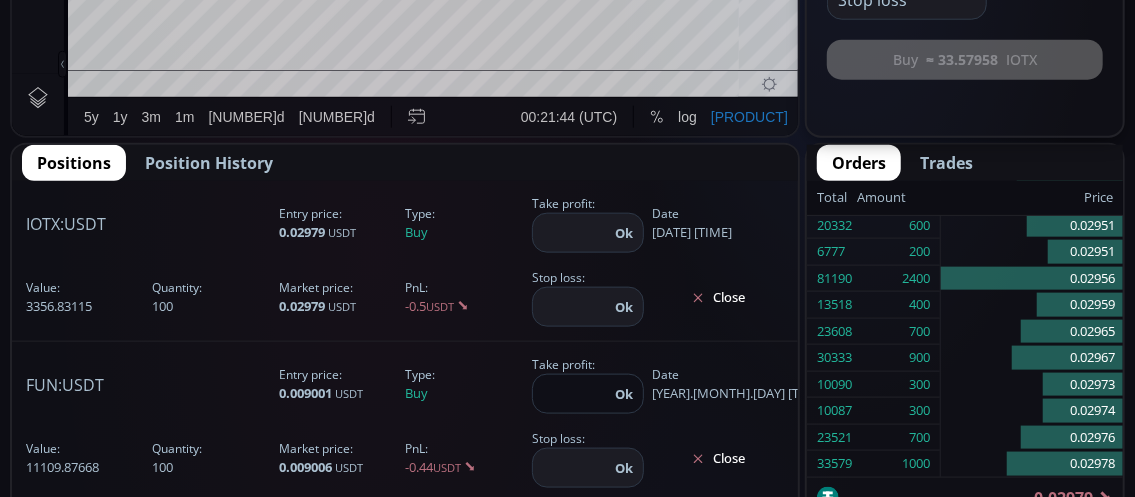 scroll, scrollTop: 1100, scrollLeft: 0, axis: vertical 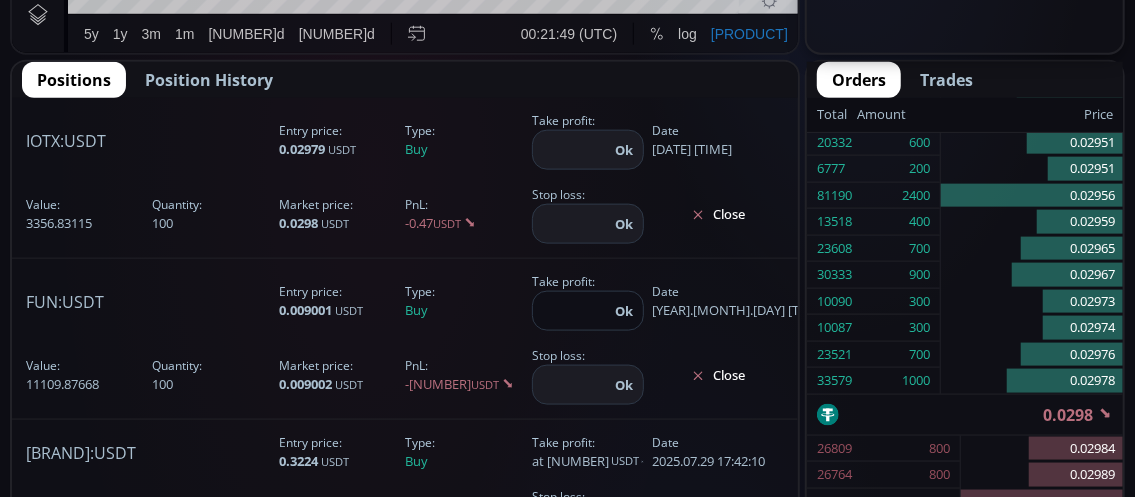 click at bounding box center (571, 150) 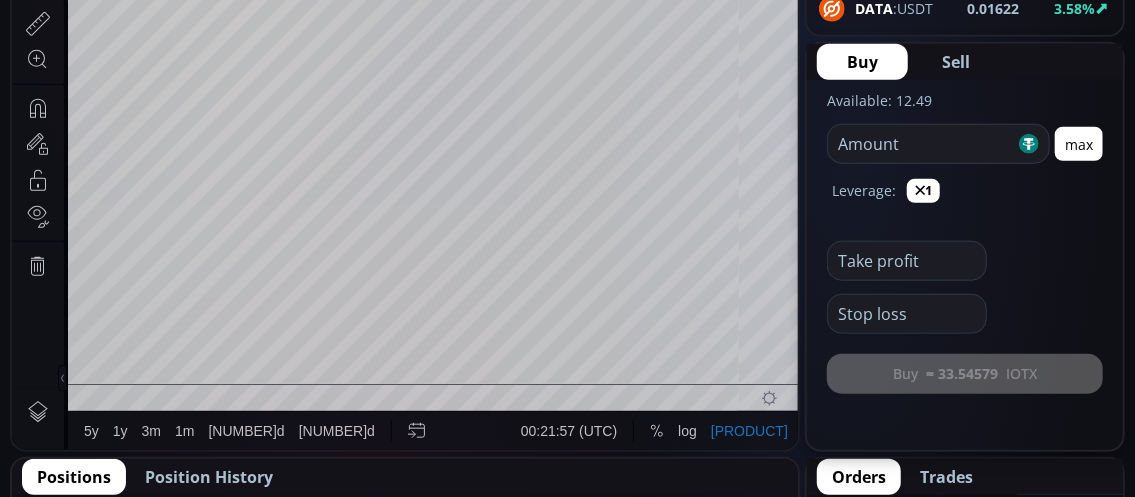 scroll, scrollTop: 600, scrollLeft: 0, axis: vertical 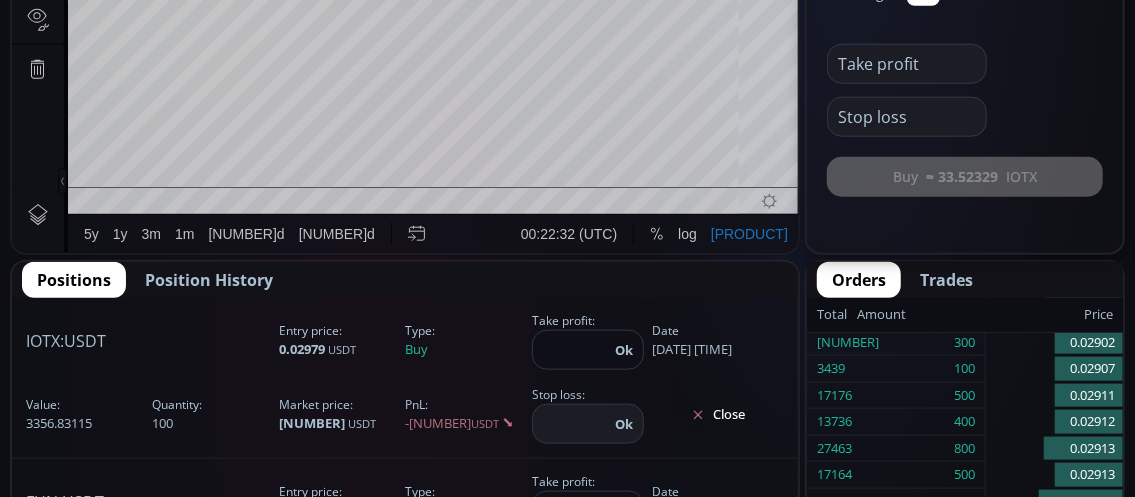 type on "*******" 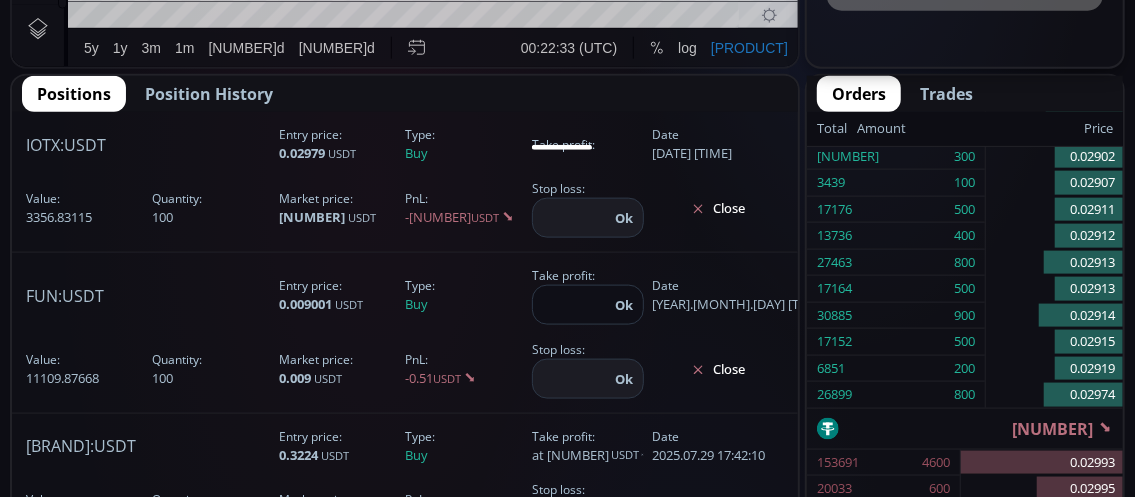 scroll, scrollTop: 1100, scrollLeft: 0, axis: vertical 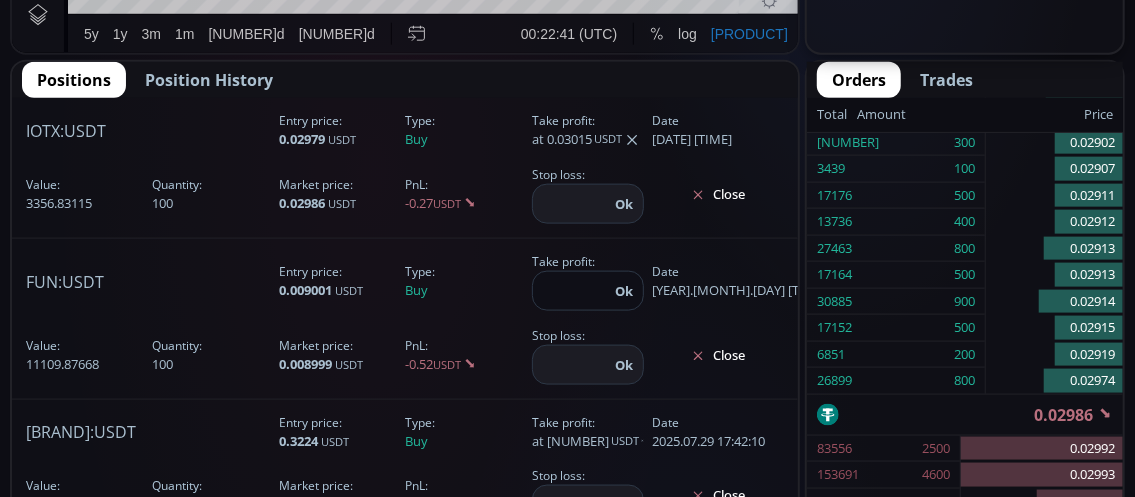 click on "Ok" 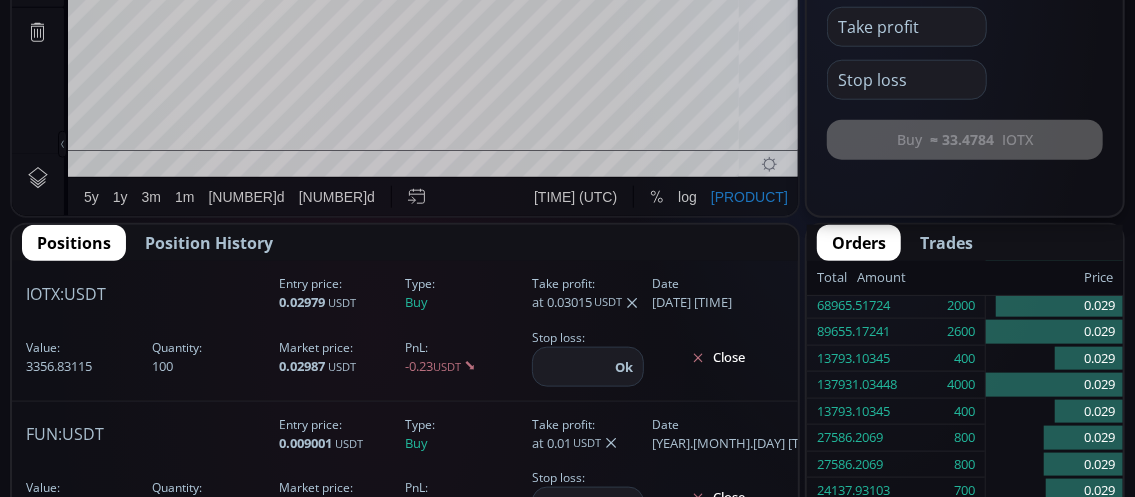 scroll, scrollTop: 900, scrollLeft: 0, axis: vertical 